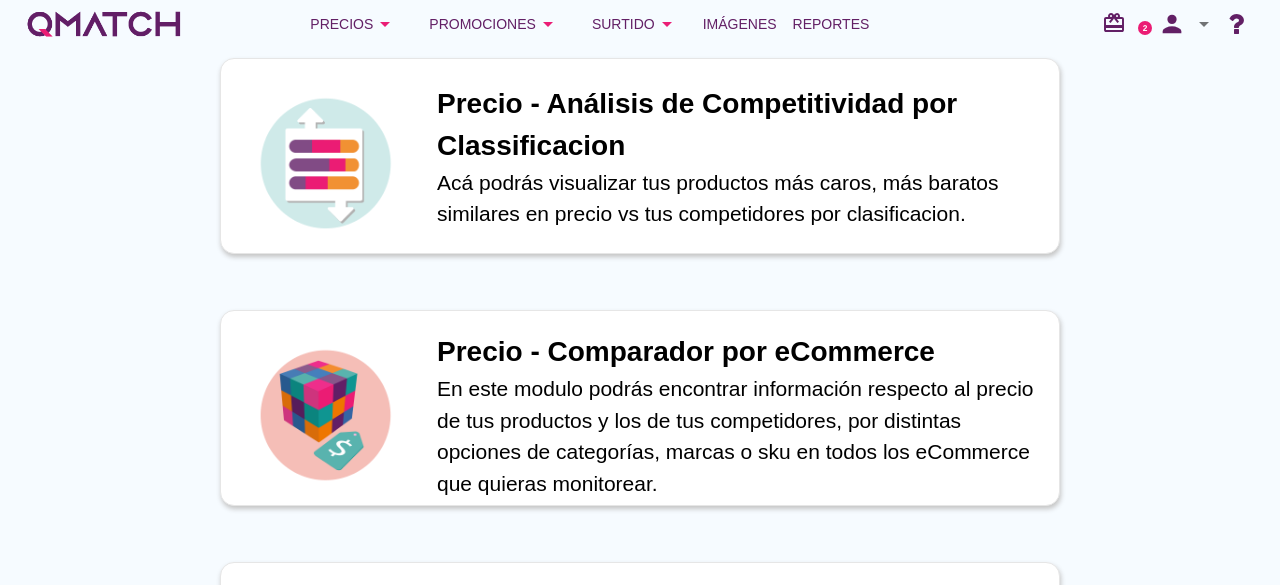 scroll, scrollTop: 0, scrollLeft: 0, axis: both 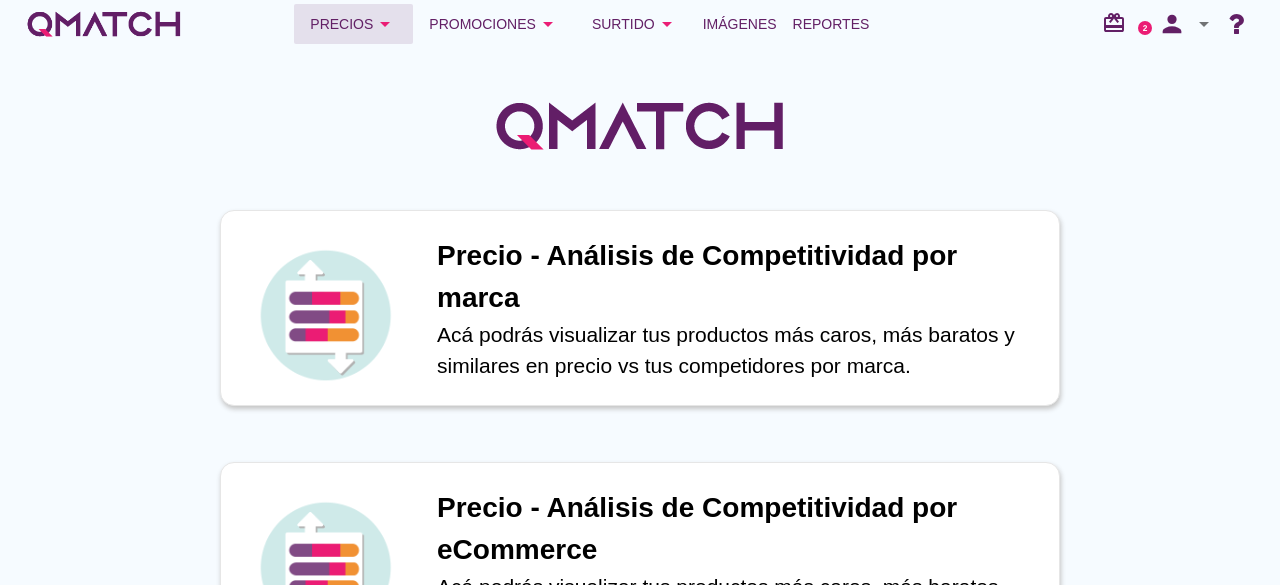 click on "Precios
arrow_drop_down" at bounding box center (353, 24) 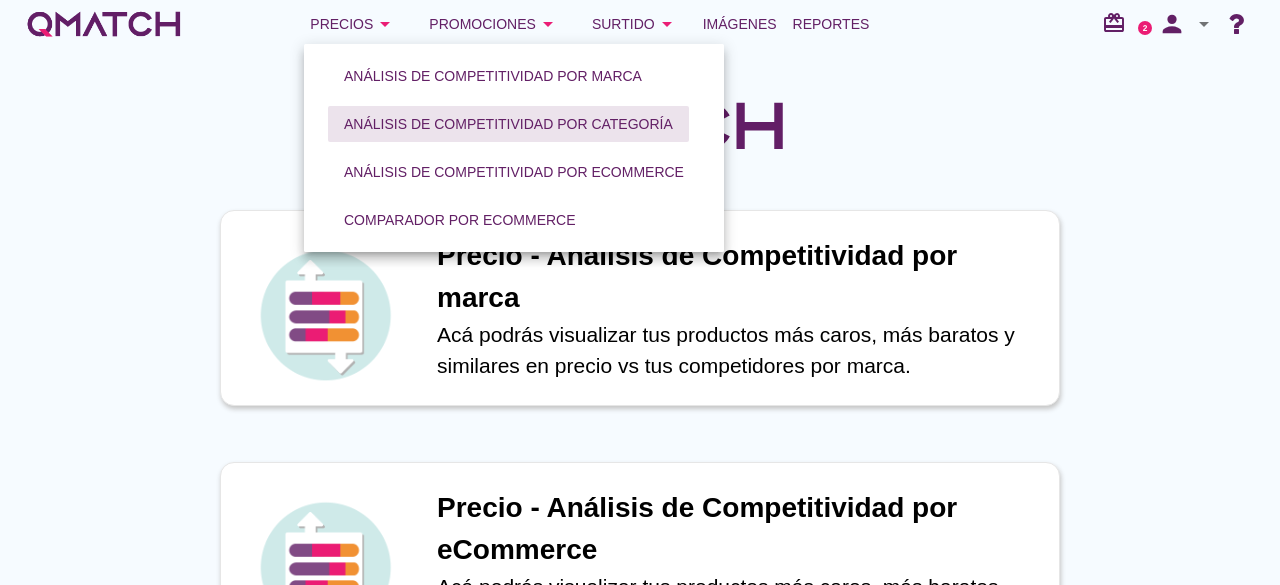 click on "Análisis de competitividad por categoría" at bounding box center (508, 124) 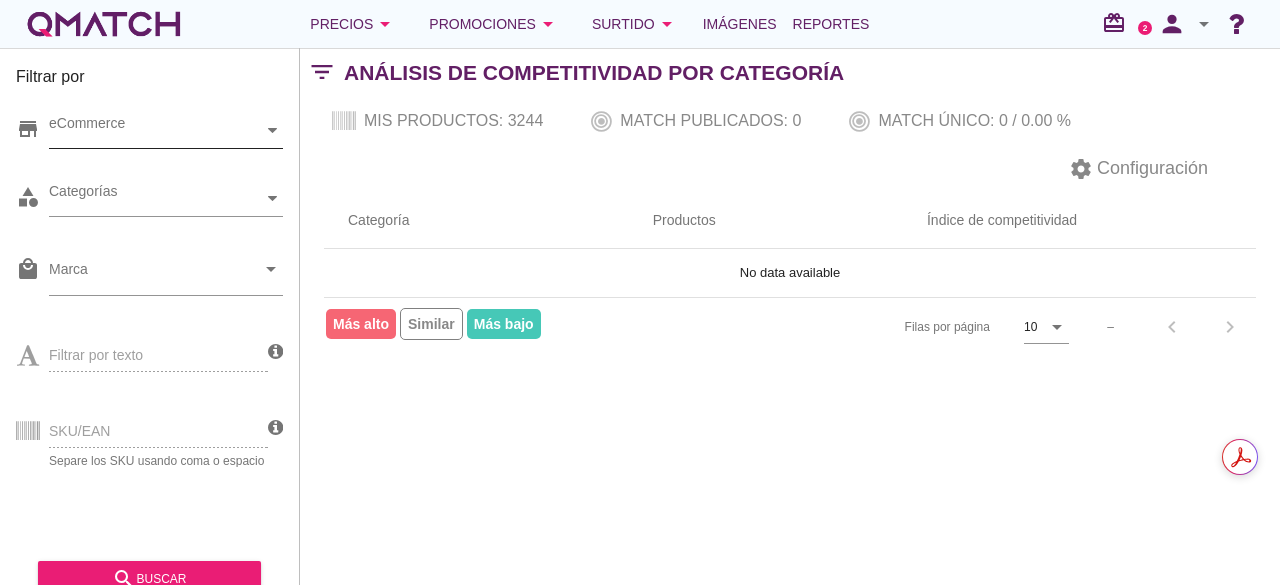 click on "eCommerce" at bounding box center [156, 130] 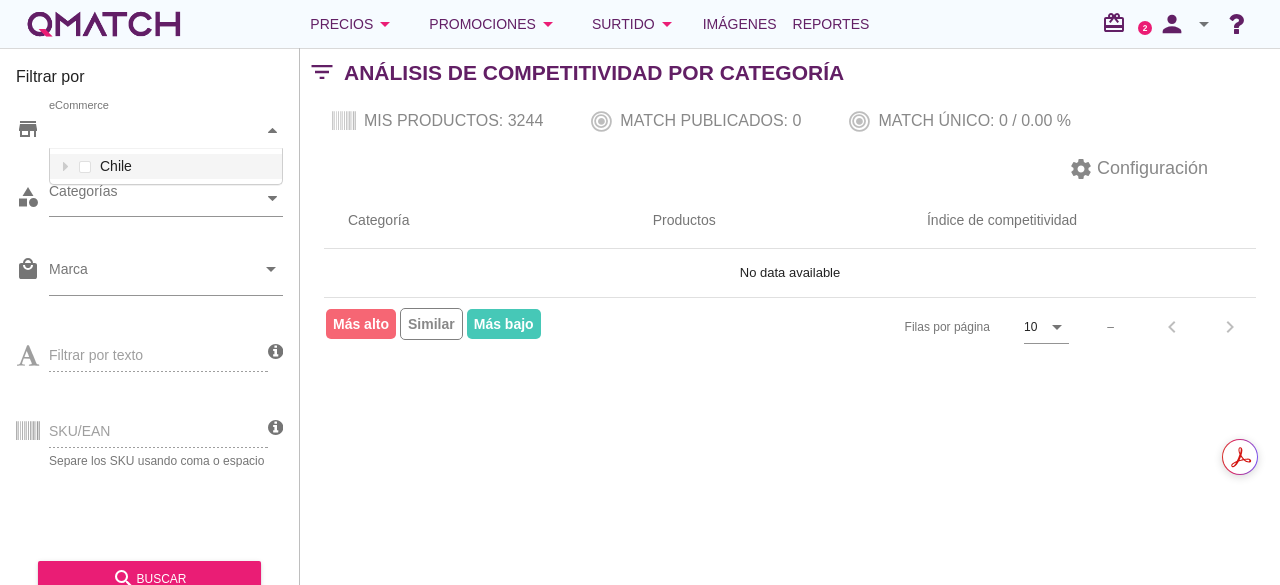 scroll, scrollTop: 38, scrollLeft: 234, axis: both 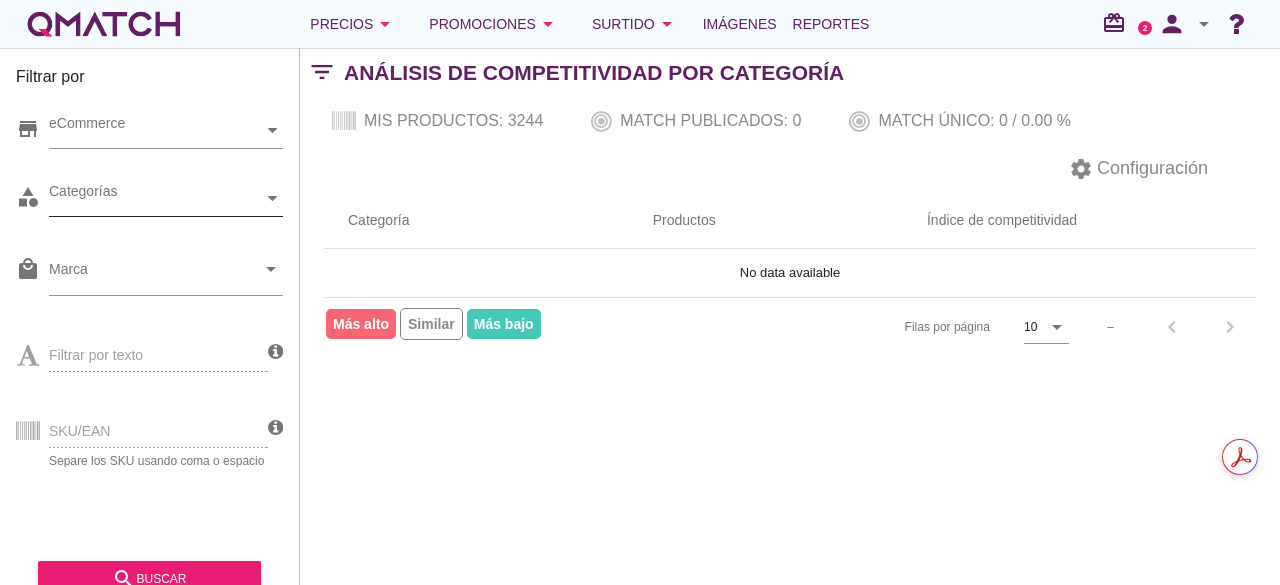 click on "Categorías" at bounding box center [156, 130] 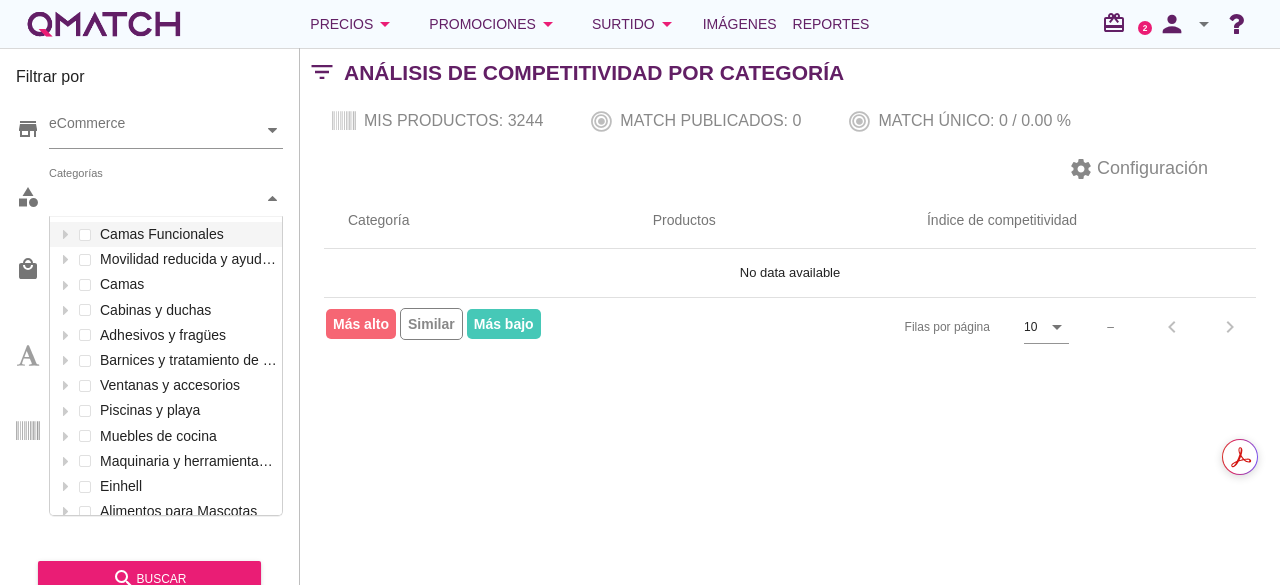 scroll, scrollTop: 301, scrollLeft: 234, axis: both 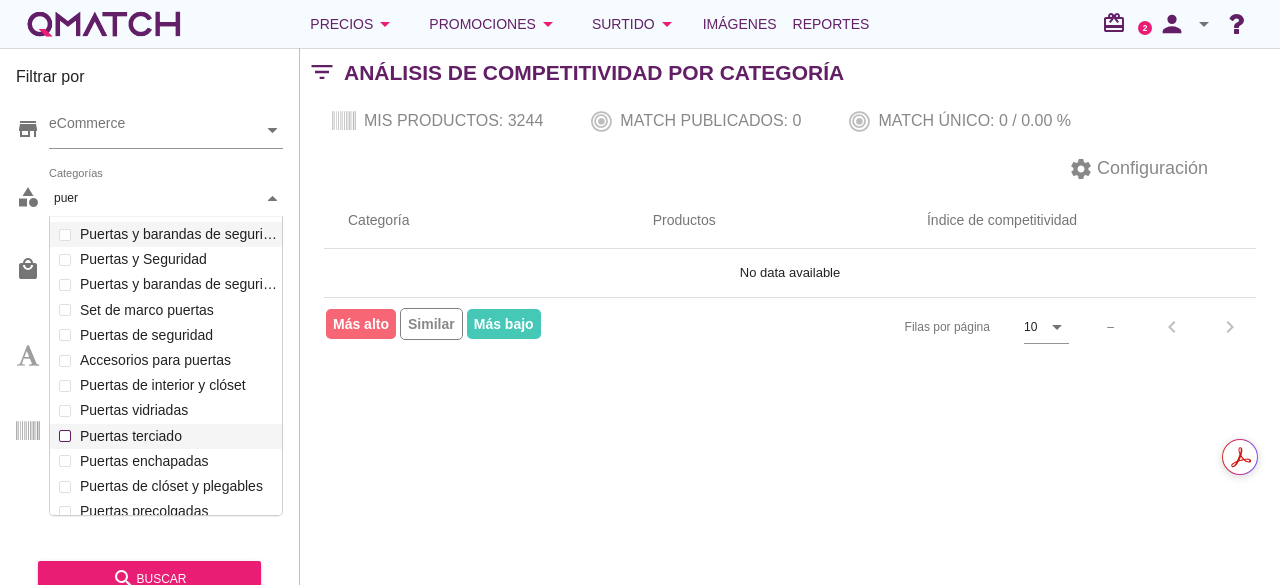 click on "Puertas terciado" at bounding box center (176, 234) 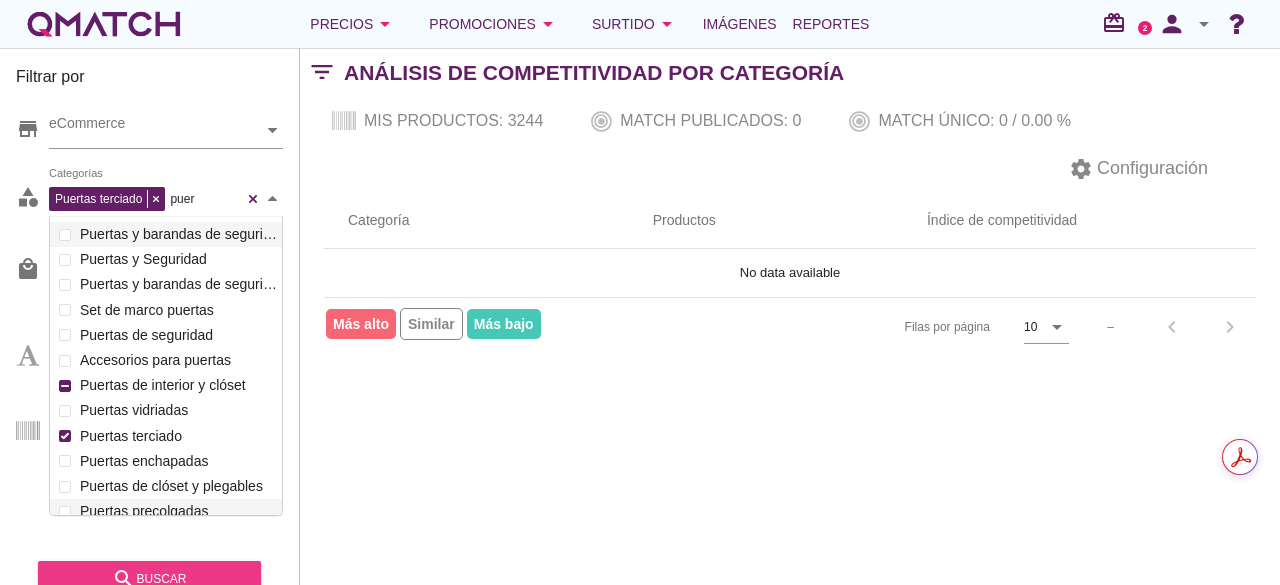 type on "puer" 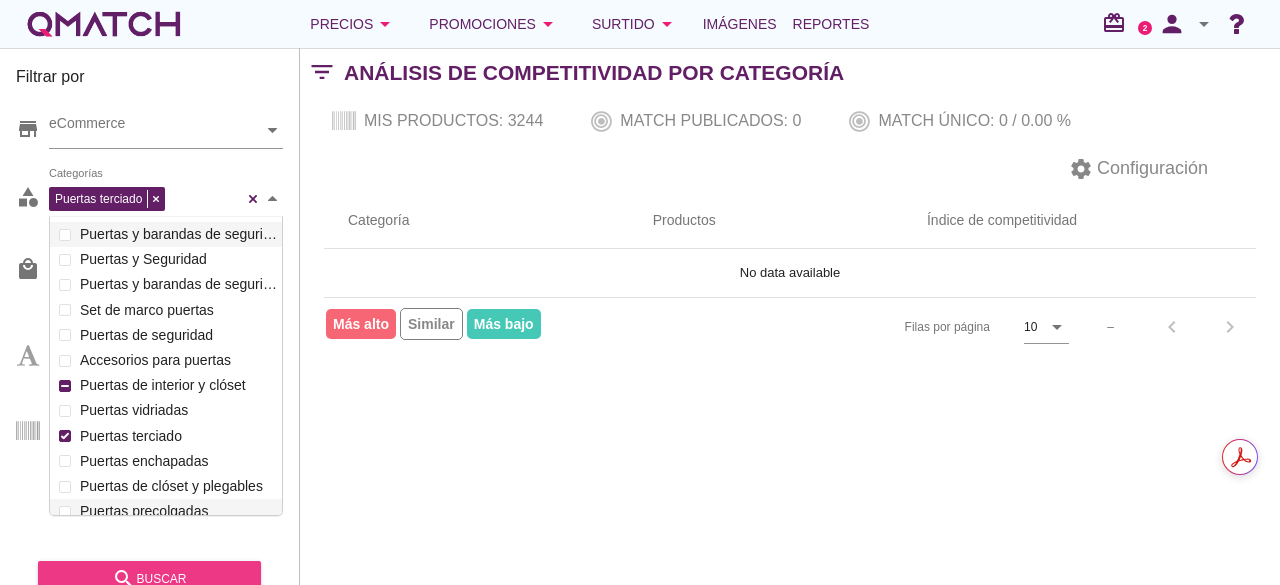 click on "search
buscar" at bounding box center [149, 579] 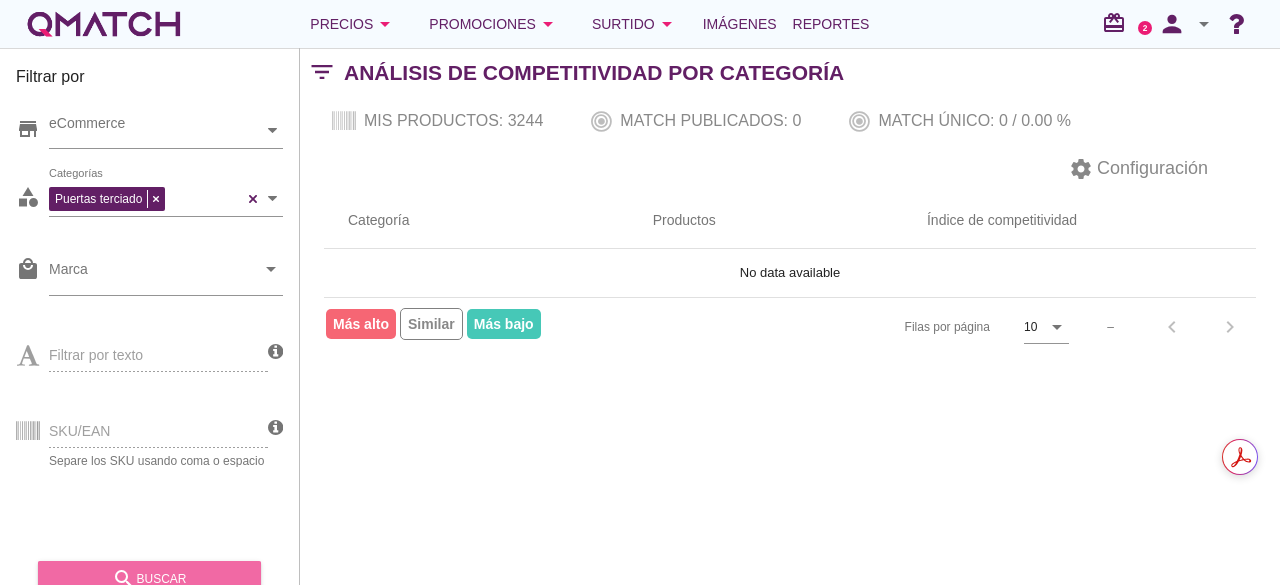 click on "search
buscar" at bounding box center (149, 579) 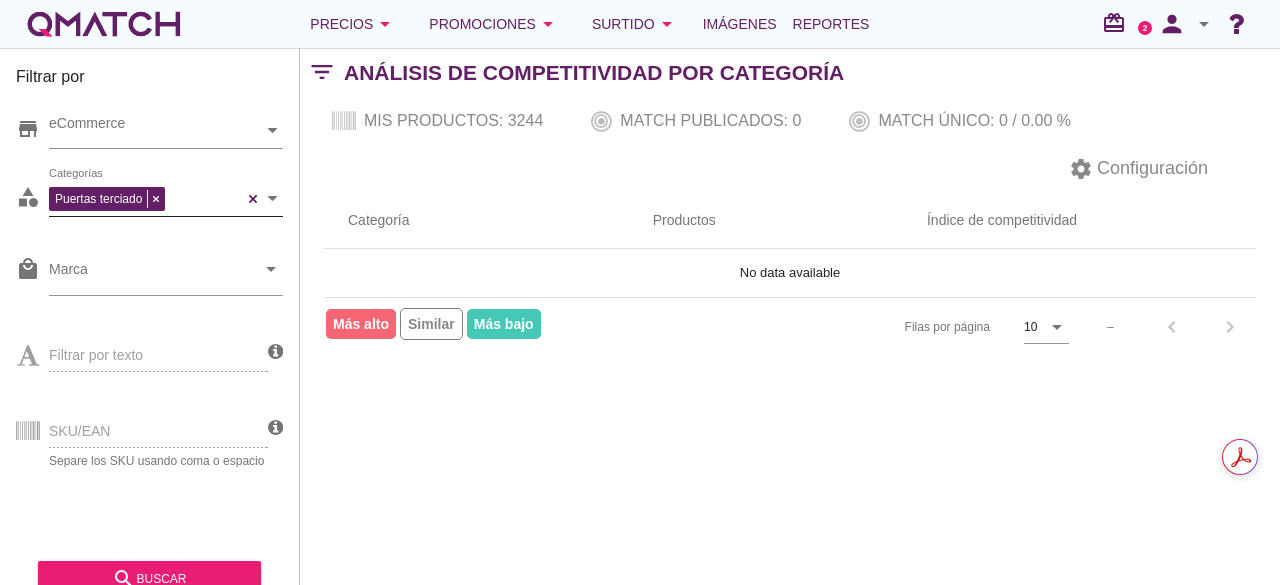 click on "Puertas terciado Categorías" at bounding box center (146, 196) 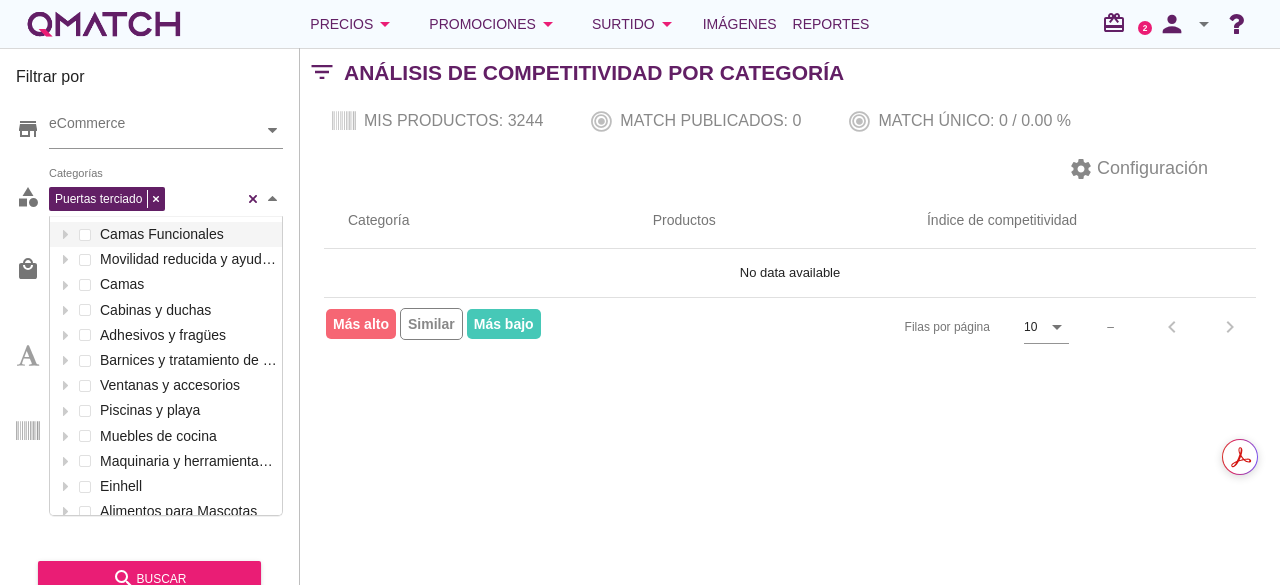 scroll, scrollTop: 301, scrollLeft: 234, axis: both 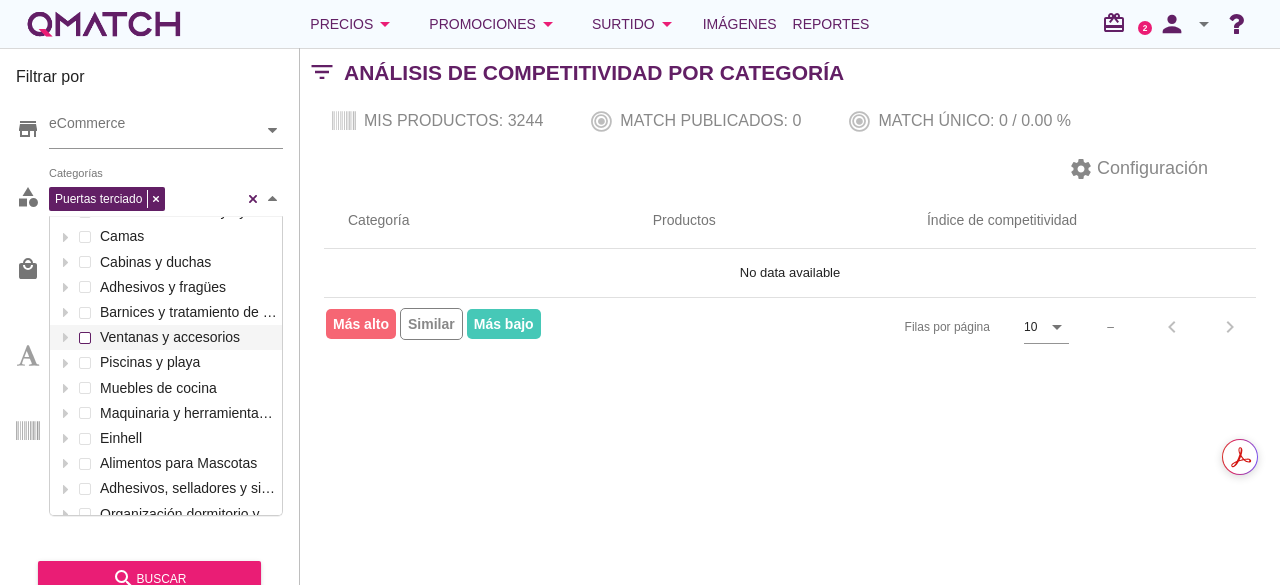 click on "Puertas terciado Categorías Camas Funcionales  Movilidad reducida y ayuda para la vida diaria Camas Cabinas y duchas Adhesivos y fragües Barnices y tratamiento de superficies Ventanas y accesorios Piscinas y playa Muebles de cocina Maquinaria y herramientas estacionarias Einhell Alimentos para Mascotas Adhesivos, selladores y siliconas Organización dormitorio y clóset Esmaltes y Látex Decoración hogar Aspirado y limpieza Soluciones de techo Seguridad infantil Repisas y estantes Alfombras Vanitorios y lavamanos Servicios a Domicilio Seguridad y movilidad reducida Productos para el baño Calefont y termos Organización de baño Muebles de oficina Calefacción Destapadores Calefont y termos Calefont y termos Menaje de comedor Jardín Grifería de cocina Artículos de traumatología y ortopedia Marcas Destacadas Accesorios herramientas WC y sanitarios Tipos de Camas Casas y Camas para Mascotas Cajas organizadoras Juegos Electricidad Clóset Modulares y Canastos Electrodomésticos Aleros y toldos   Cortinas" at bounding box center [166, 199] 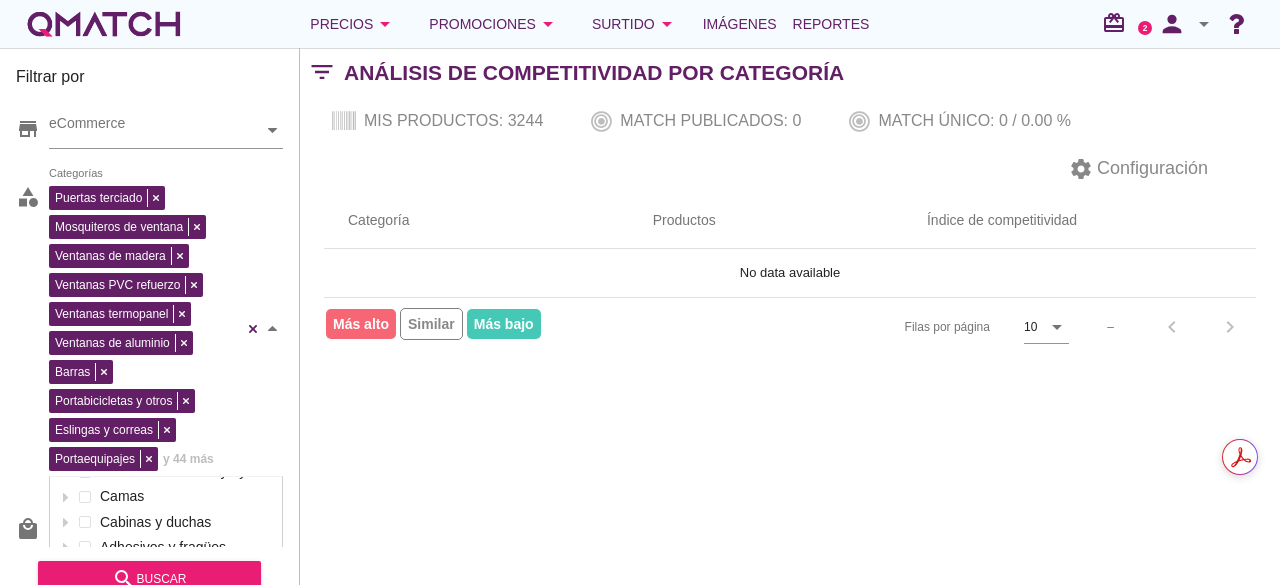 scroll, scrollTop: 238, scrollLeft: 0, axis: vertical 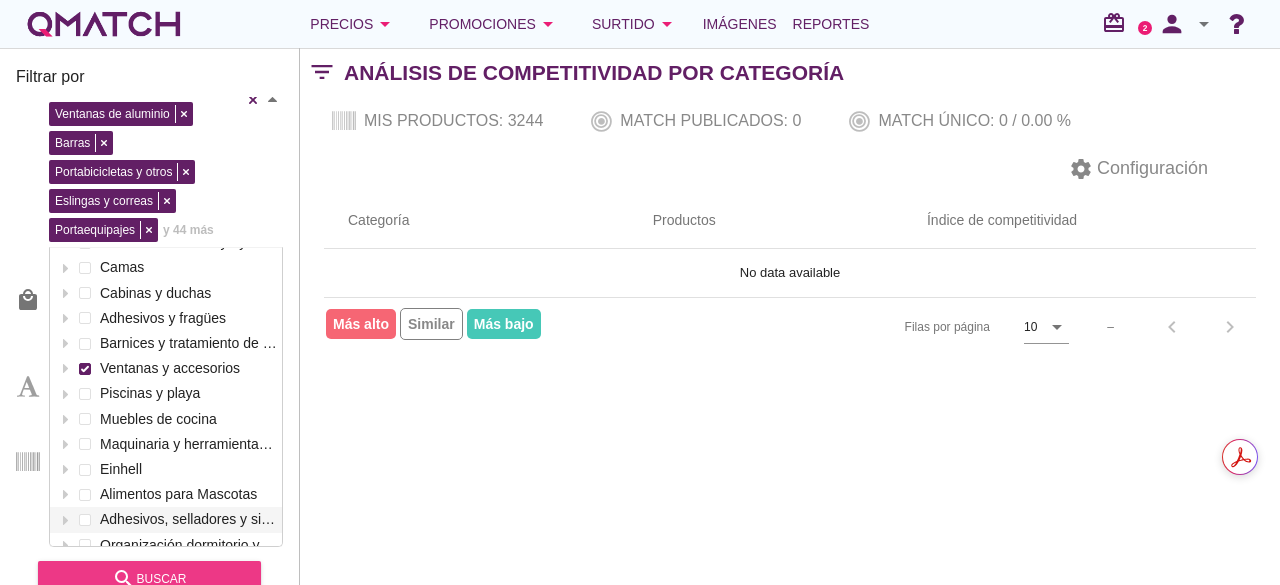 click on "search" at bounding box center [124, 579] 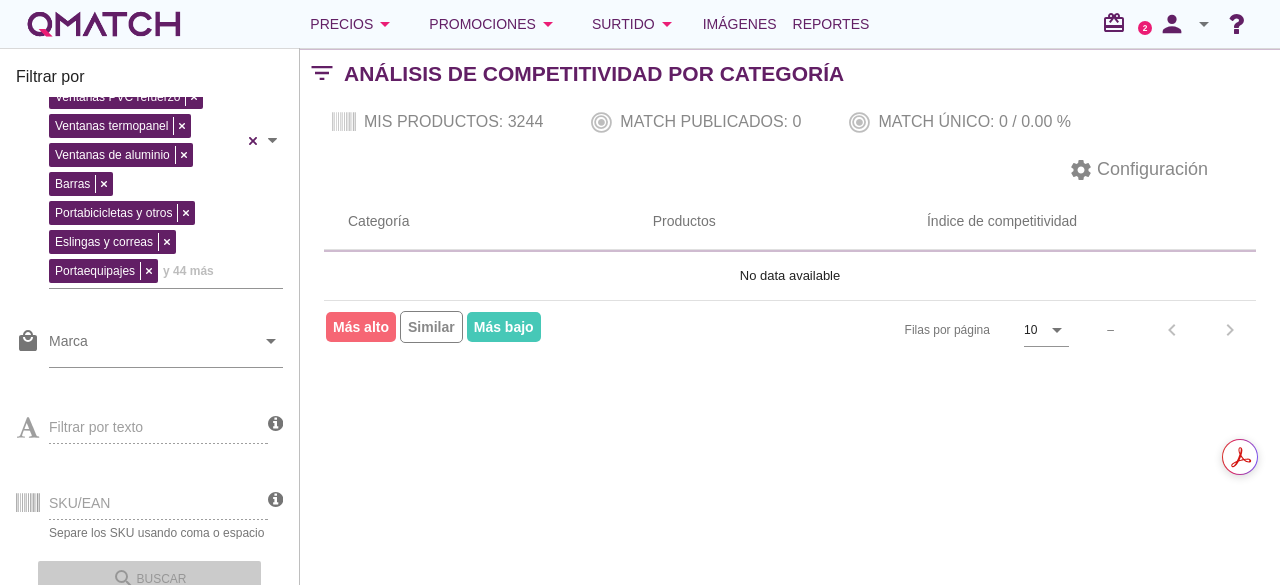 scroll, scrollTop: 197, scrollLeft: 0, axis: vertical 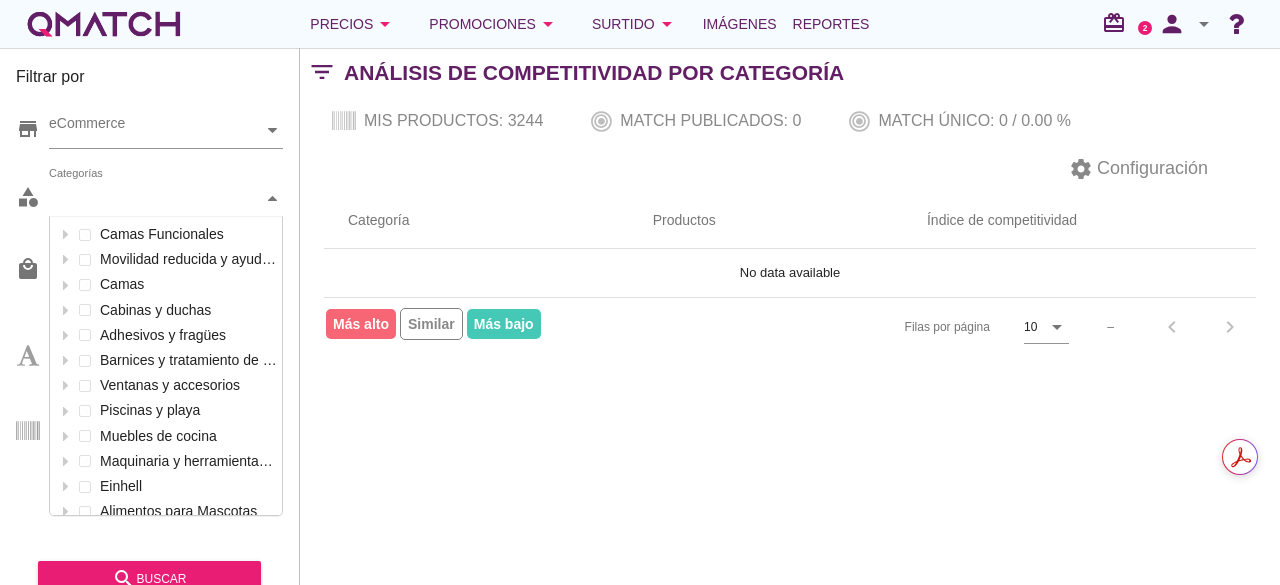 click on "Categorías" at bounding box center [156, 198] 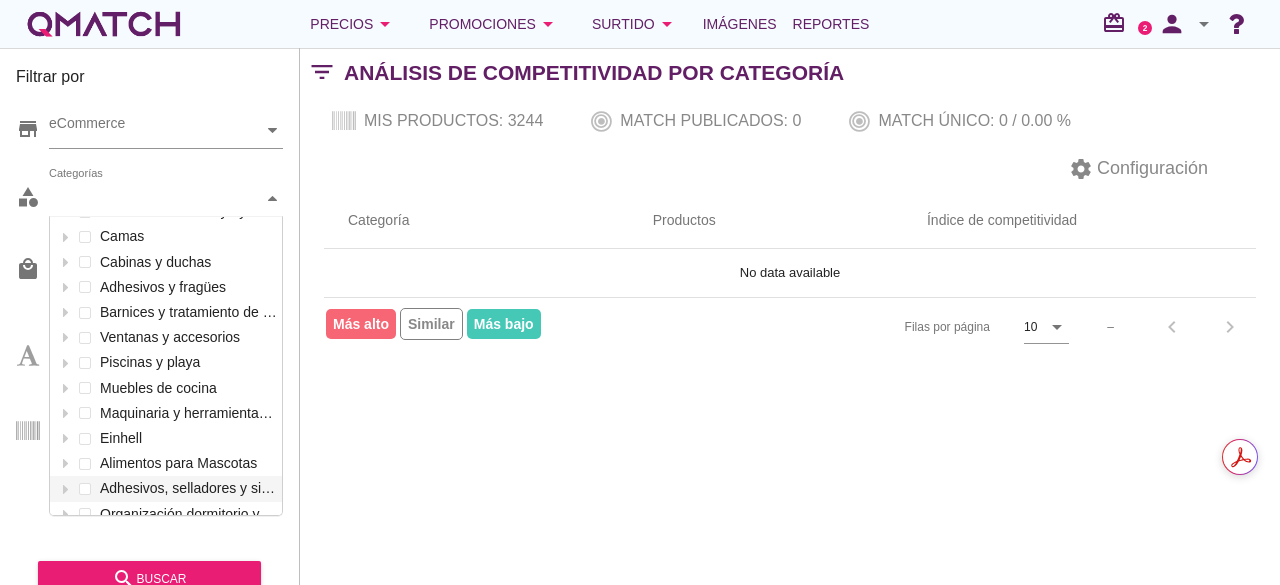 scroll, scrollTop: 301, scrollLeft: 234, axis: both 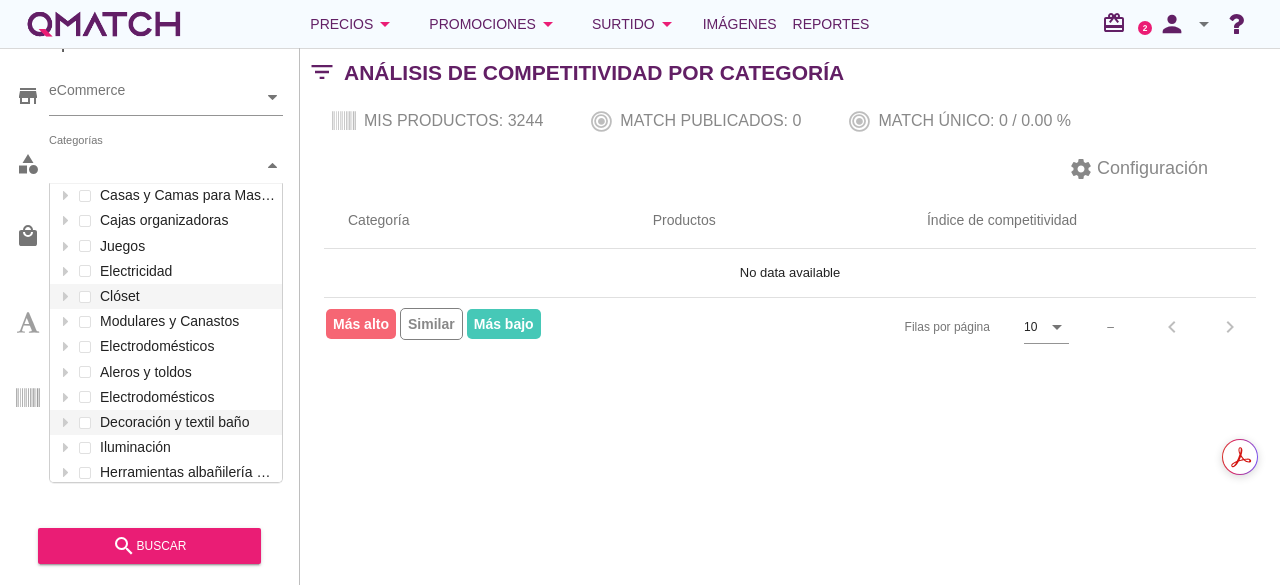 click on "Categoría" at bounding box center (476, 221) 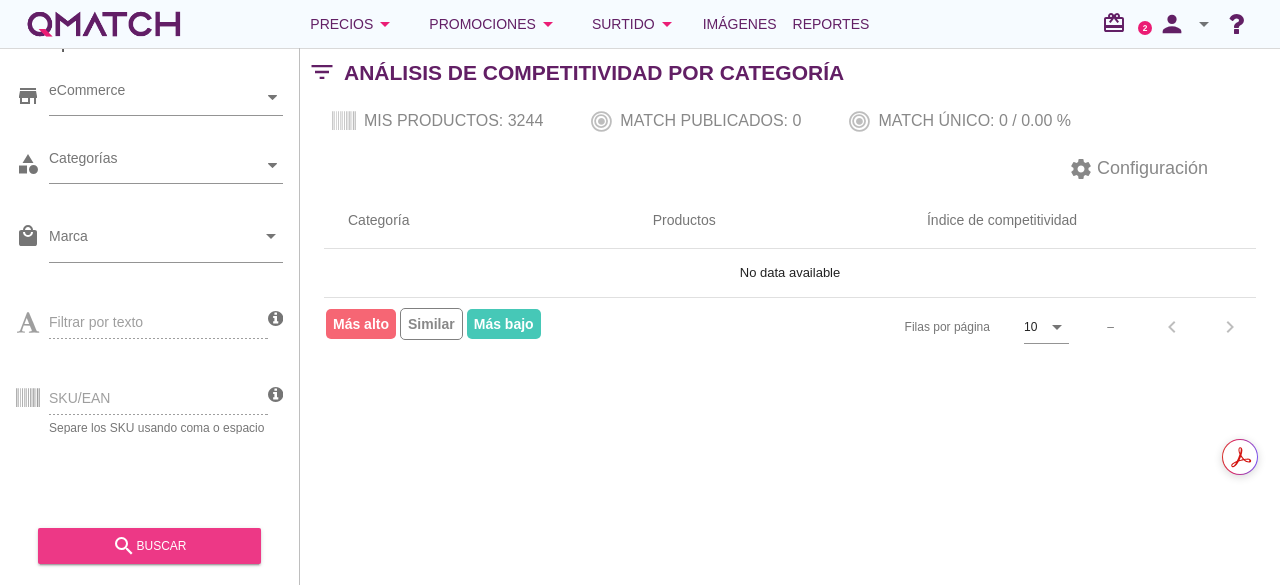 click on "search
buscar" at bounding box center (149, 546) 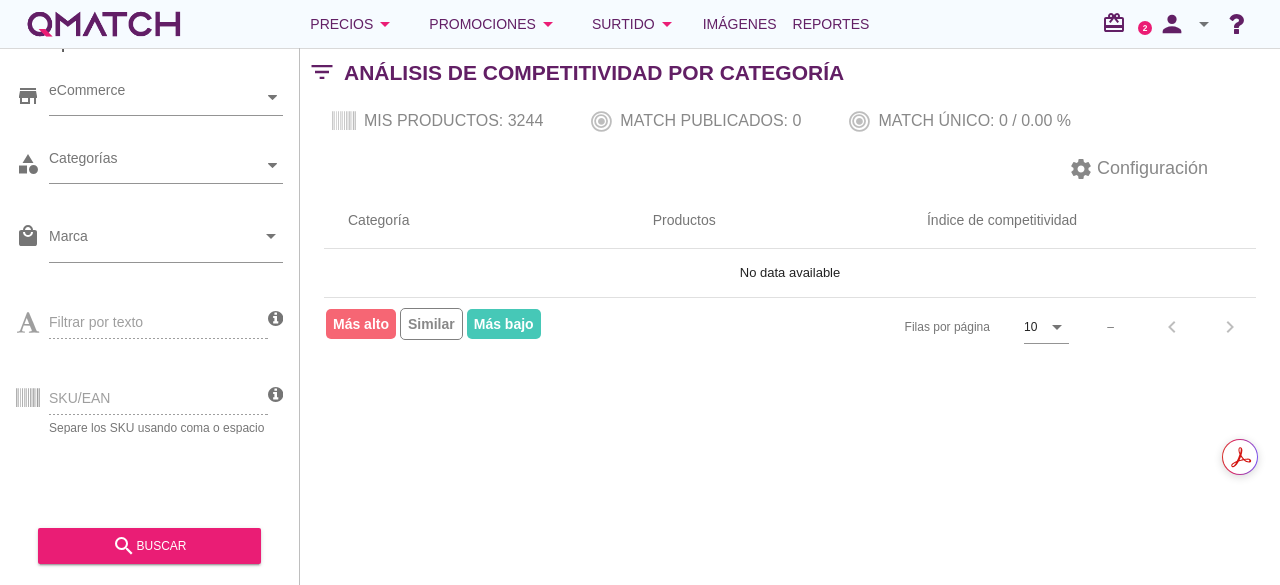 drag, startPoint x: 351, startPoint y: 117, endPoint x: 518, endPoint y: 121, distance: 167.0479 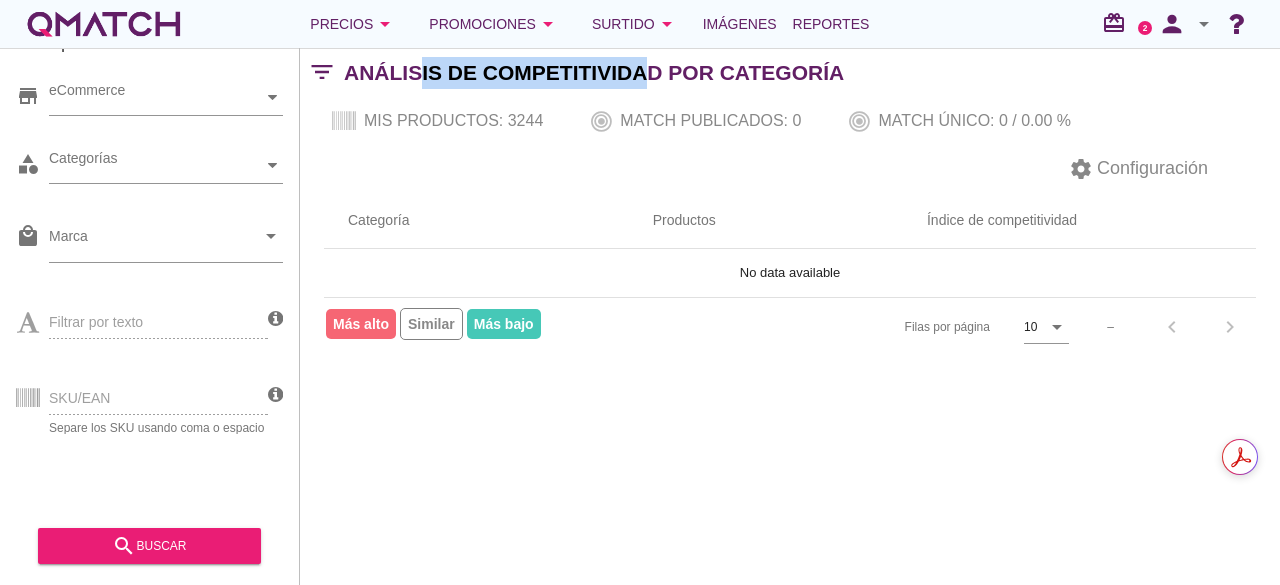 drag, startPoint x: 415, startPoint y: 78, endPoint x: 632, endPoint y: 74, distance: 217.03687 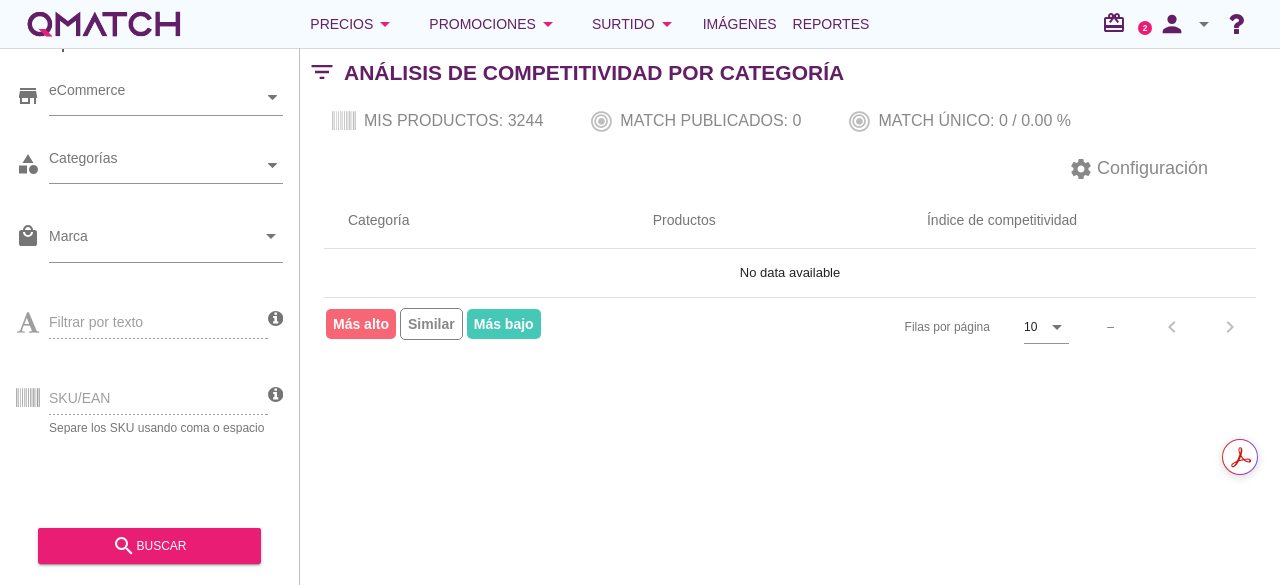 click on "Mis productos: 3244
Match publicados: 0
Match único: 0 / 0.00 %" at bounding box center [790, 121] 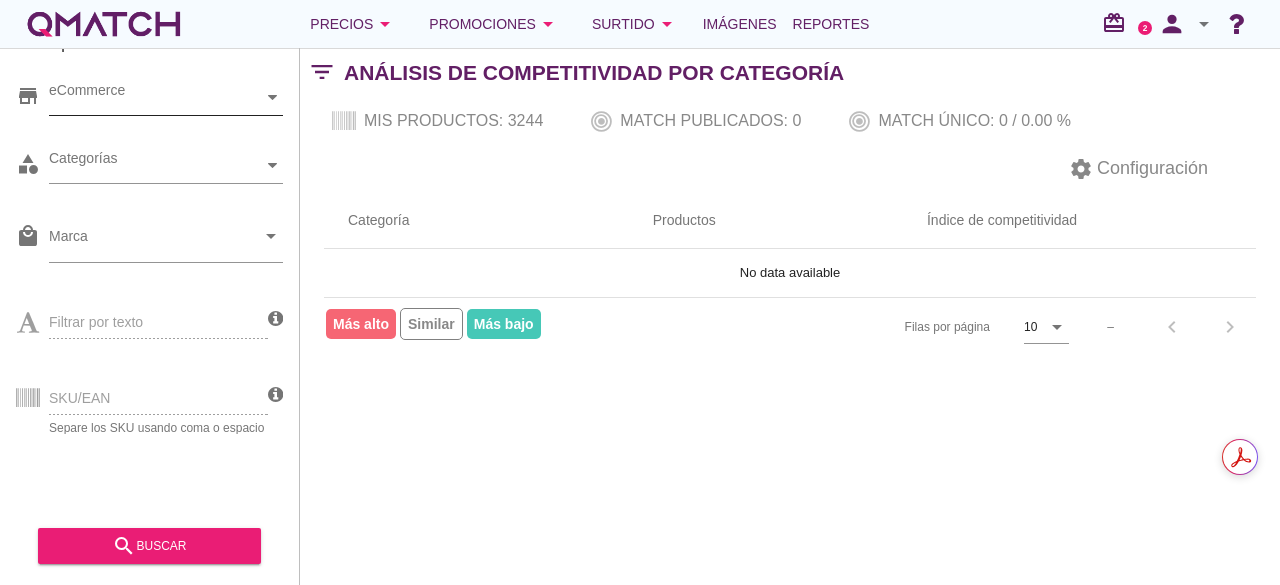 click on "eCommerce" at bounding box center [156, 97] 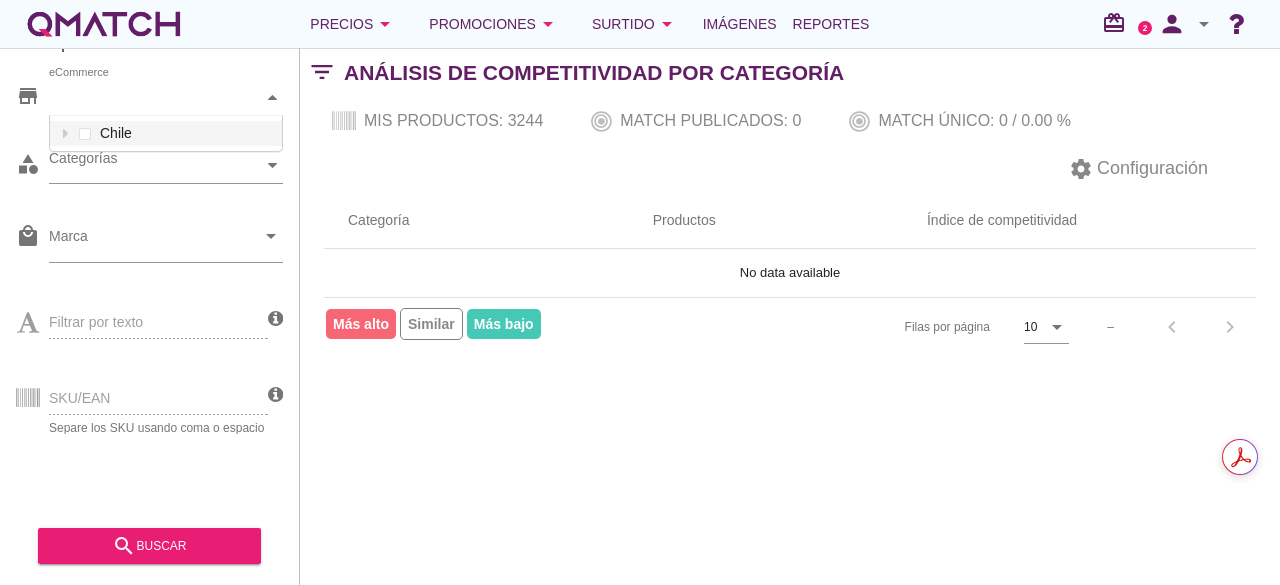 scroll, scrollTop: 38, scrollLeft: 234, axis: both 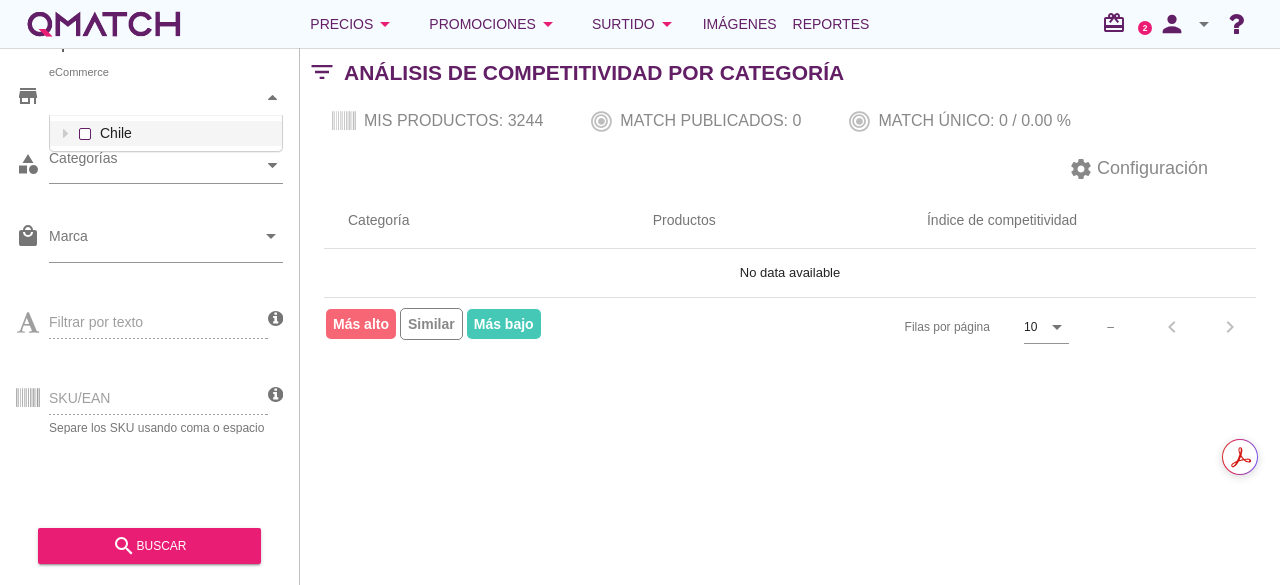 click on "eCommerce Chile" at bounding box center [166, 98] 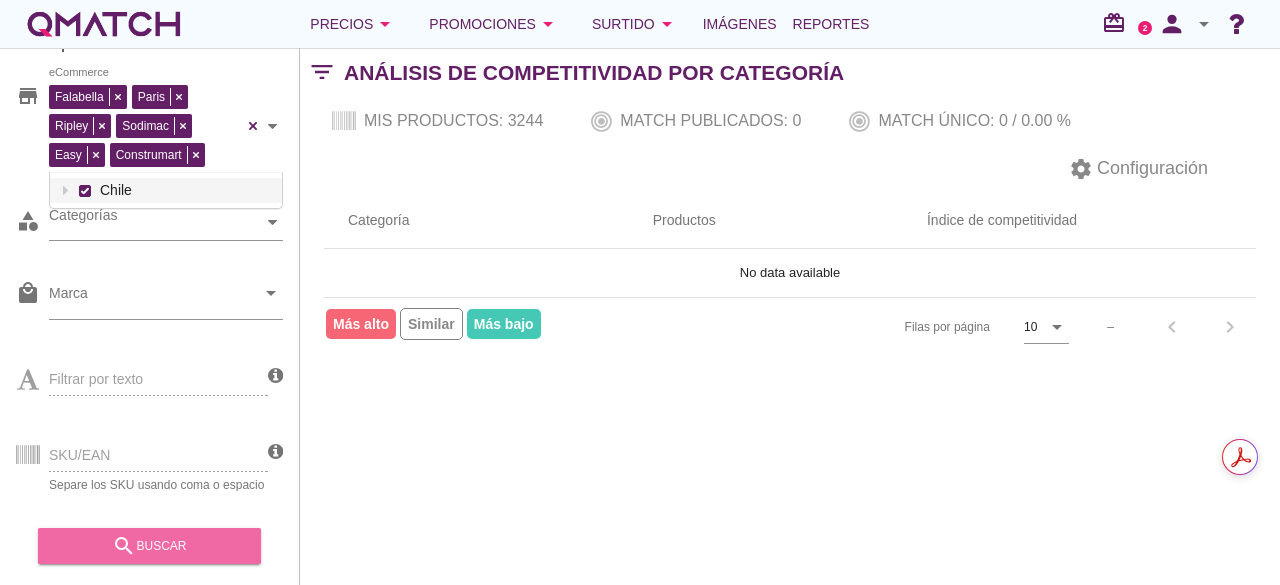 click on "search
buscar" at bounding box center (149, 546) 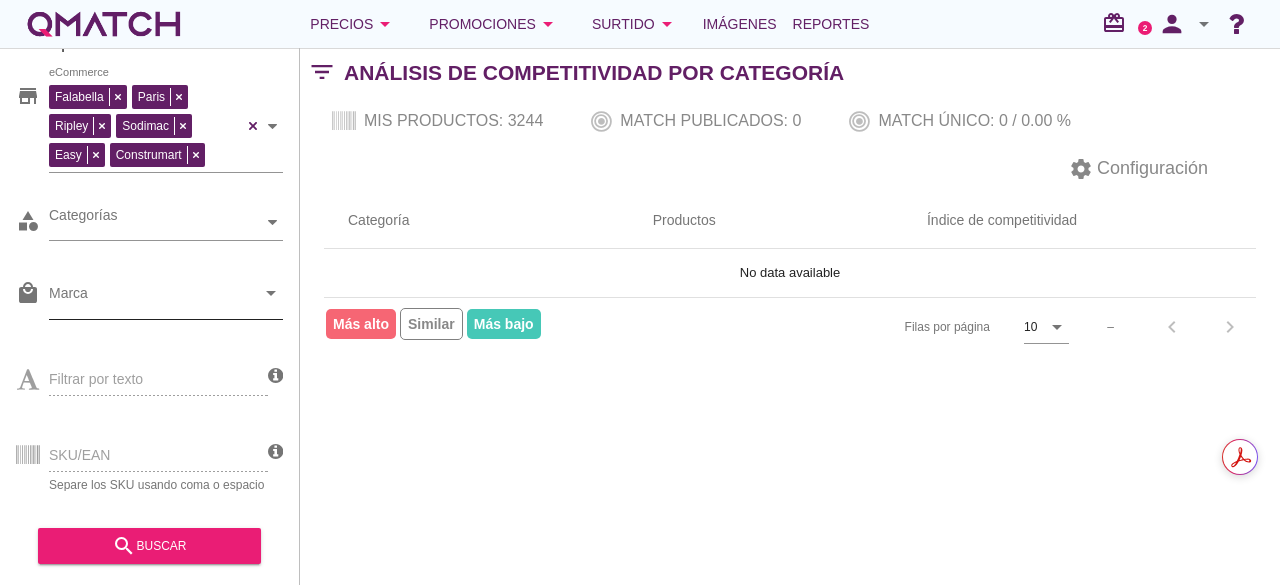 click on "Marca" at bounding box center (152, 298) 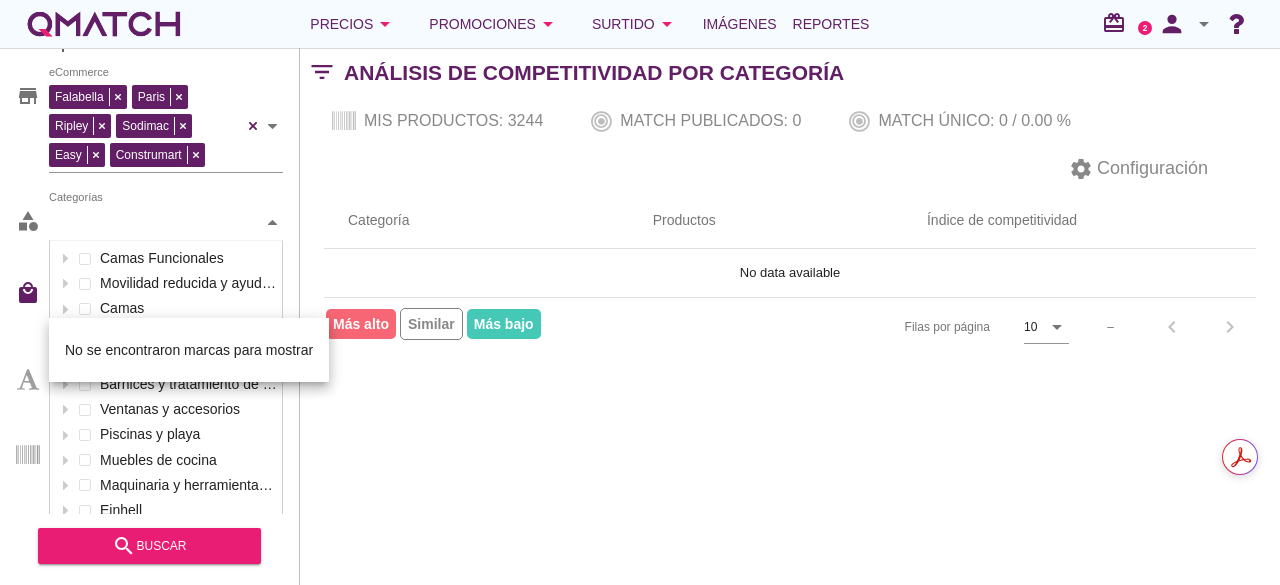 scroll, scrollTop: 1014, scrollLeft: 0, axis: vertical 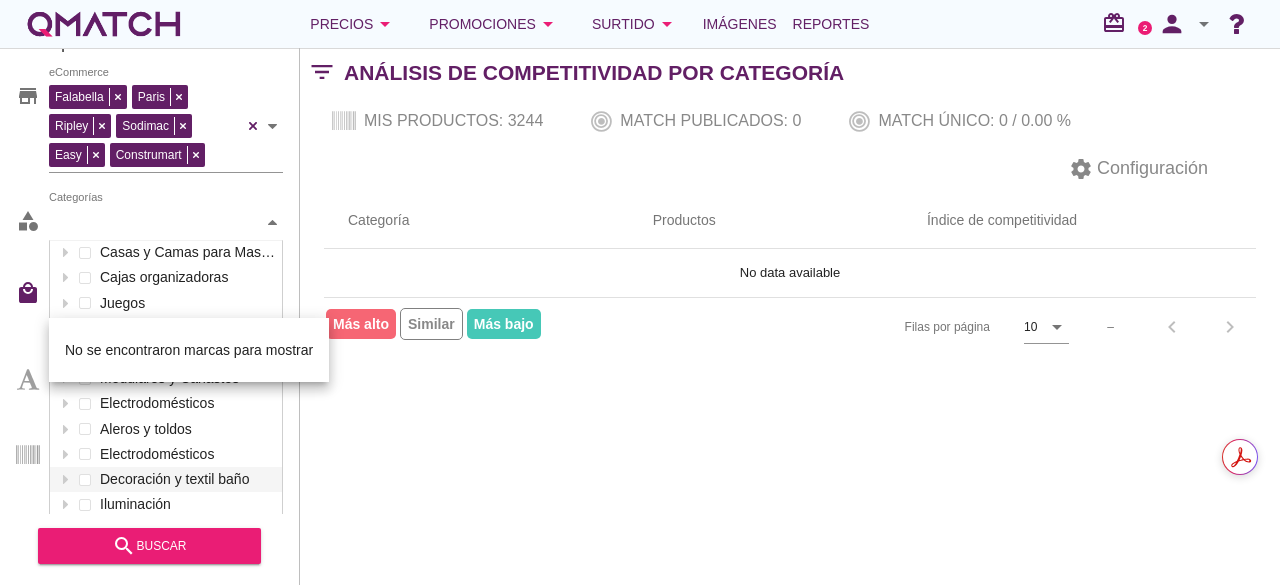 click on "Categorías Camas Funcionales  Movilidad reducida y ayuda para la vida diaria Camas Cabinas y duchas Adhesivos y fragües Barnices y tratamiento de superficies Ventanas y accesorios Piscinas y playa Muebles de cocina Maquinaria y herramientas estacionarias Einhell Alimentos para Mascotas Adhesivos, selladores y siliconas Organización dormitorio y clóset Esmaltes y Látex Decoración hogar Aspirado y limpieza Soluciones de techo Seguridad infantil Repisas y estantes Alfombras Vanitorios y lavamanos Servicios a Domicilio Seguridad y movilidad reducida Productos para el baño Calefont y termos Organización de baño Muebles de oficina Calefacción Destapadores Calefont y termos Calefont y termos Menaje de comedor Jardín Grifería de cocina Artículos de traumatología y ortopedia Marcas Destacadas Accesorios herramientas WC y sanitarios Tipos de Camas Casas y Camas para Mascotas Cajas organizadoras Juegos Electricidad Clóset Modulares y Canastos Electrodomésticos Aleros y toldos Electrodomésticos" at bounding box center (166, 223) 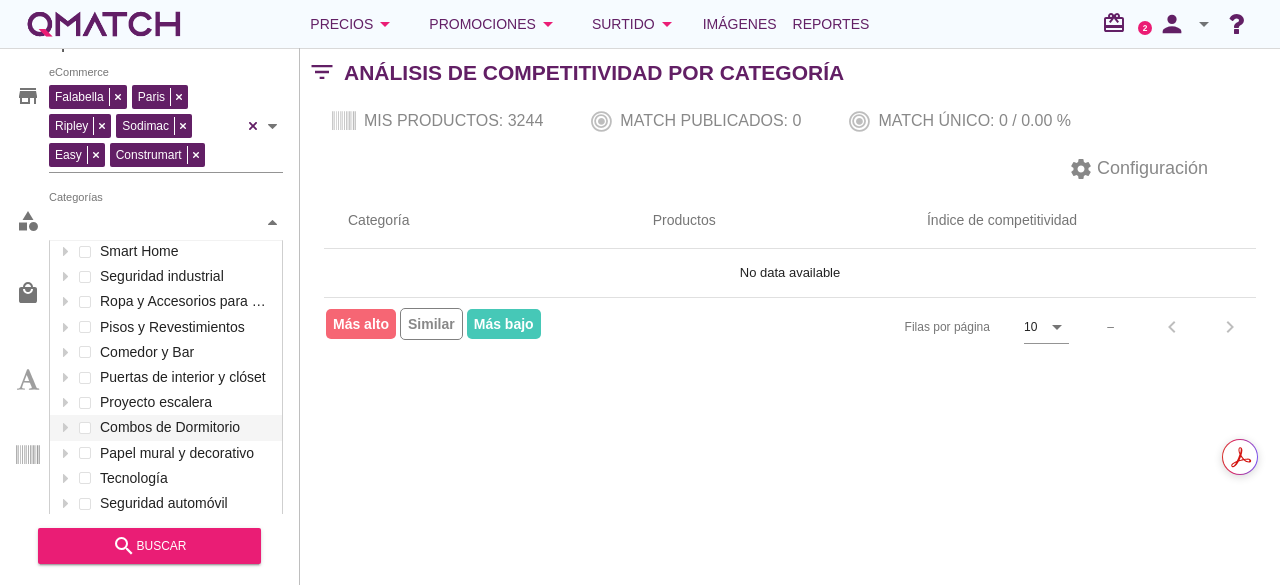 scroll, scrollTop: 2860, scrollLeft: 0, axis: vertical 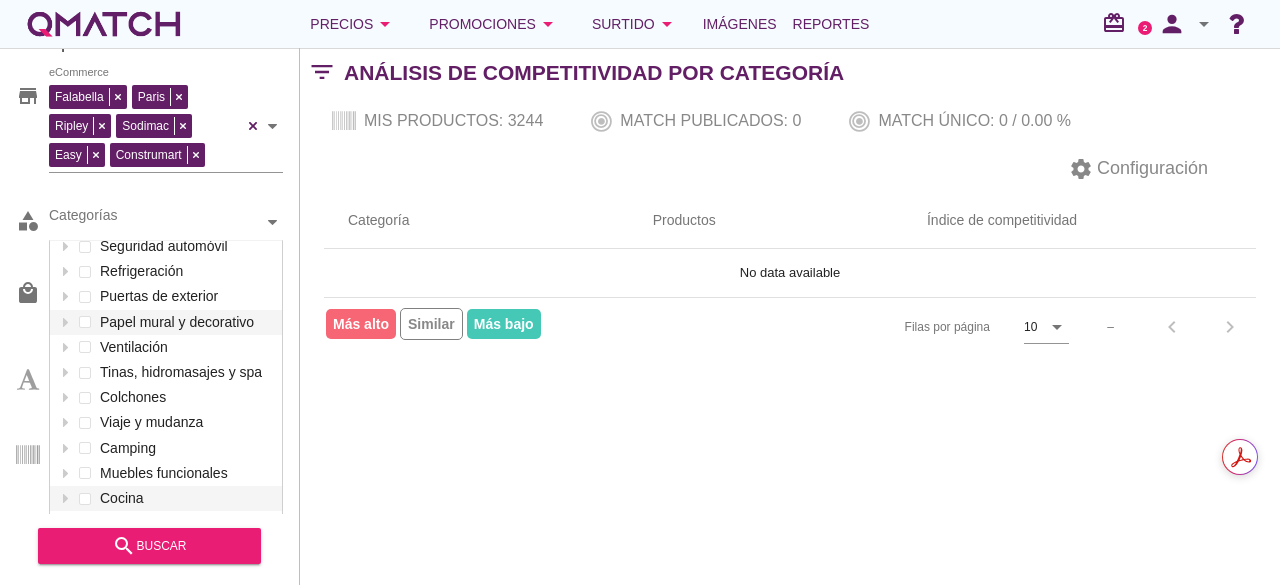 click on "settings  Configuración" at bounding box center [790, 169] 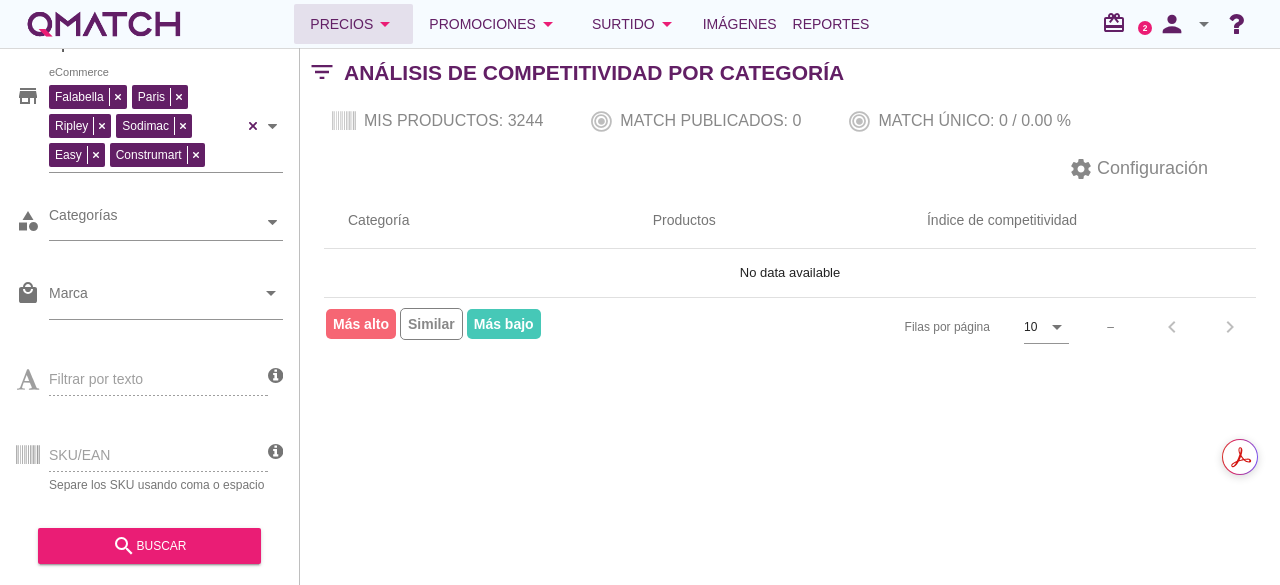 click on "Precios
arrow_drop_down" at bounding box center [353, 24] 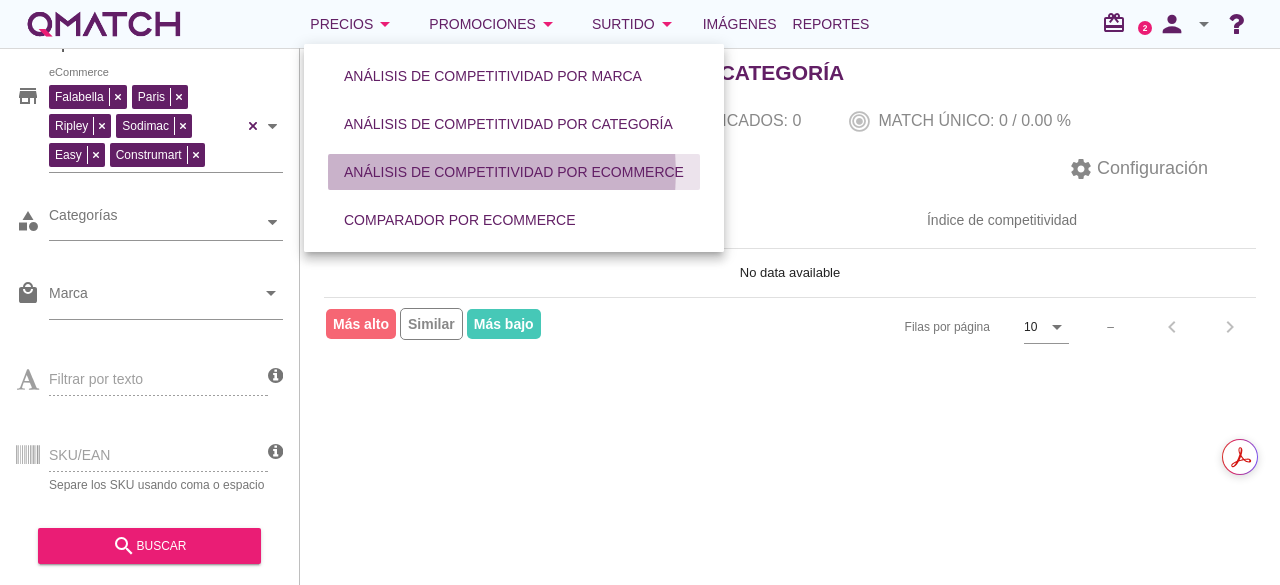 click on "Análisis de competitividad por eCommerce" at bounding box center [514, 172] 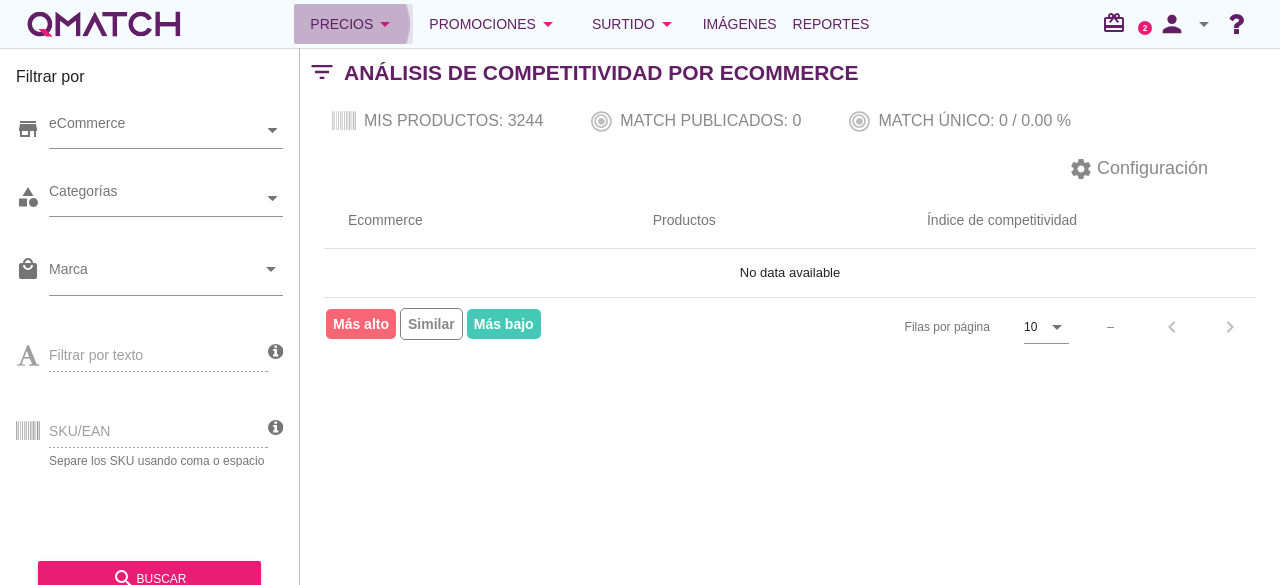 click on "Precios
arrow_drop_down" at bounding box center [353, 24] 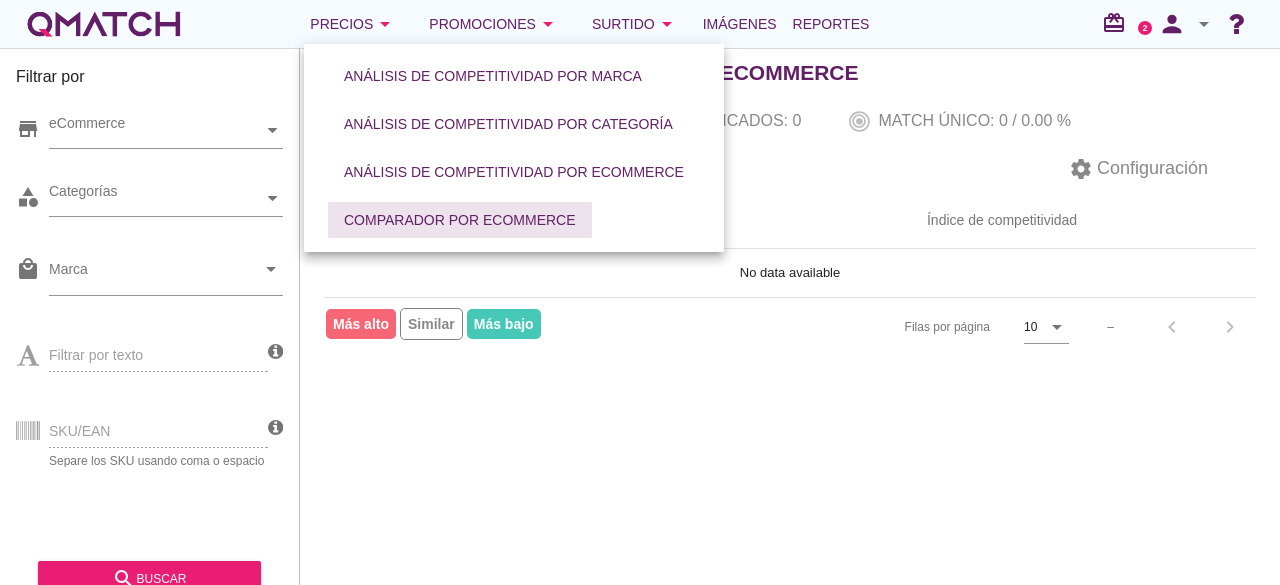 click on "Comparador por eCommerce" at bounding box center (460, 220) 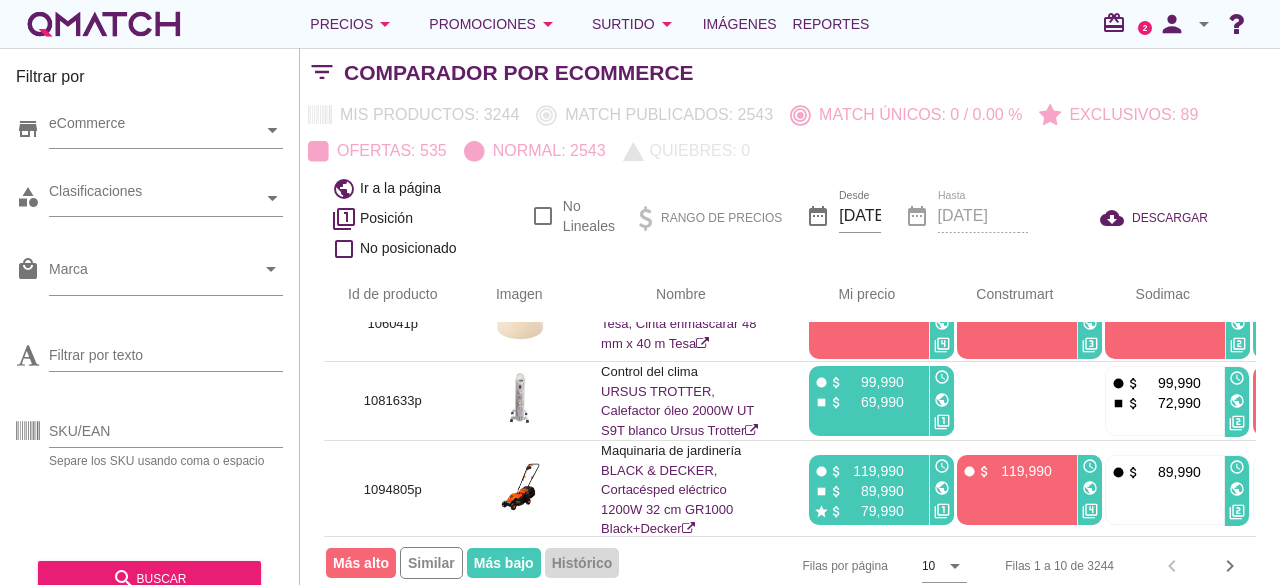 scroll, scrollTop: 615, scrollLeft: 0, axis: vertical 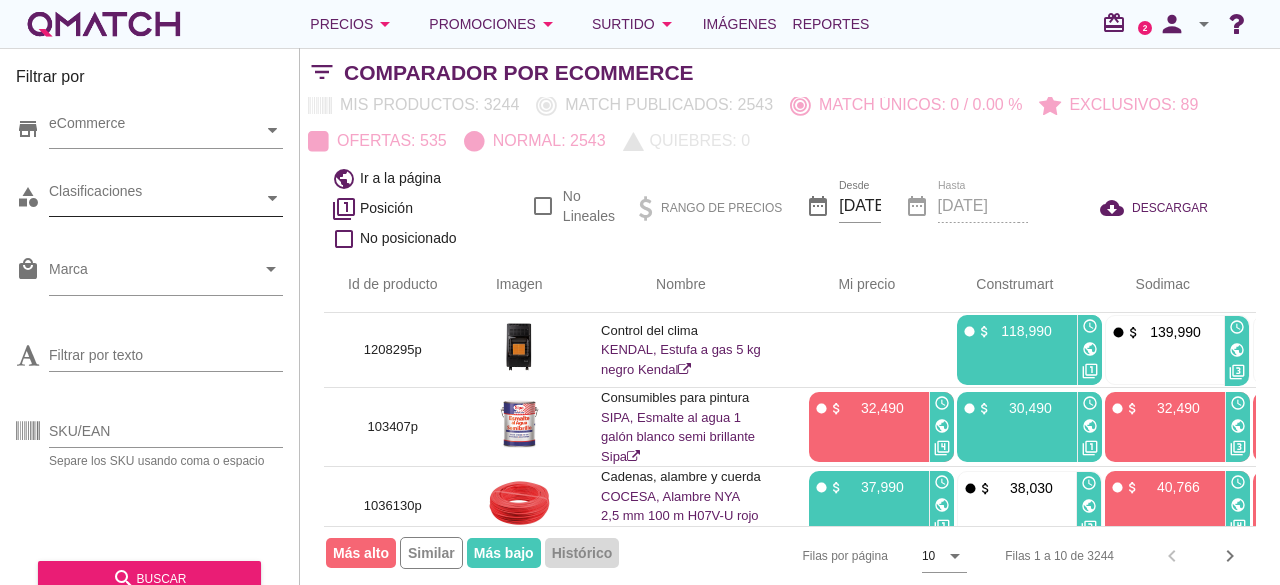 click on "Clasificaciones" at bounding box center [156, 130] 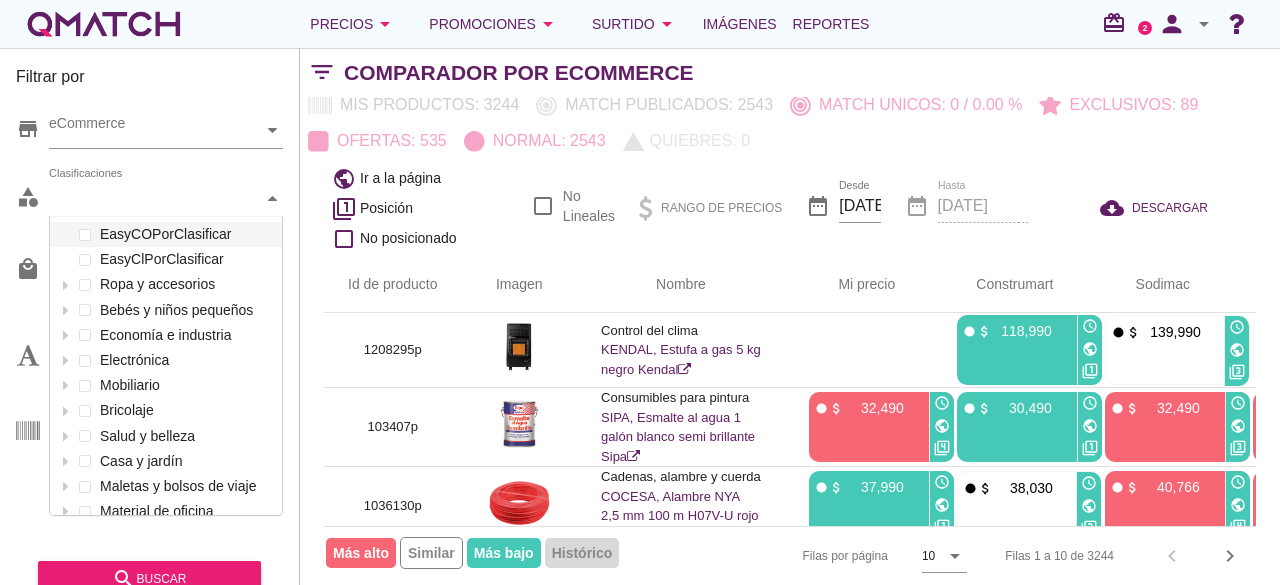 scroll, scrollTop: 301, scrollLeft: 234, axis: both 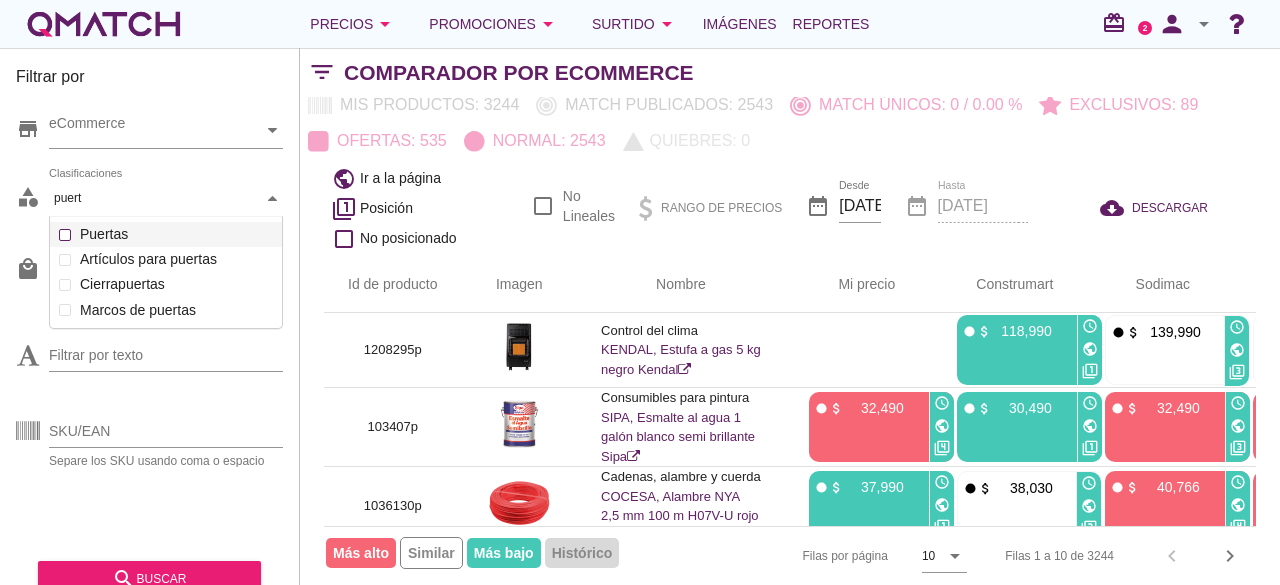 click on "Puertas" at bounding box center (176, 234) 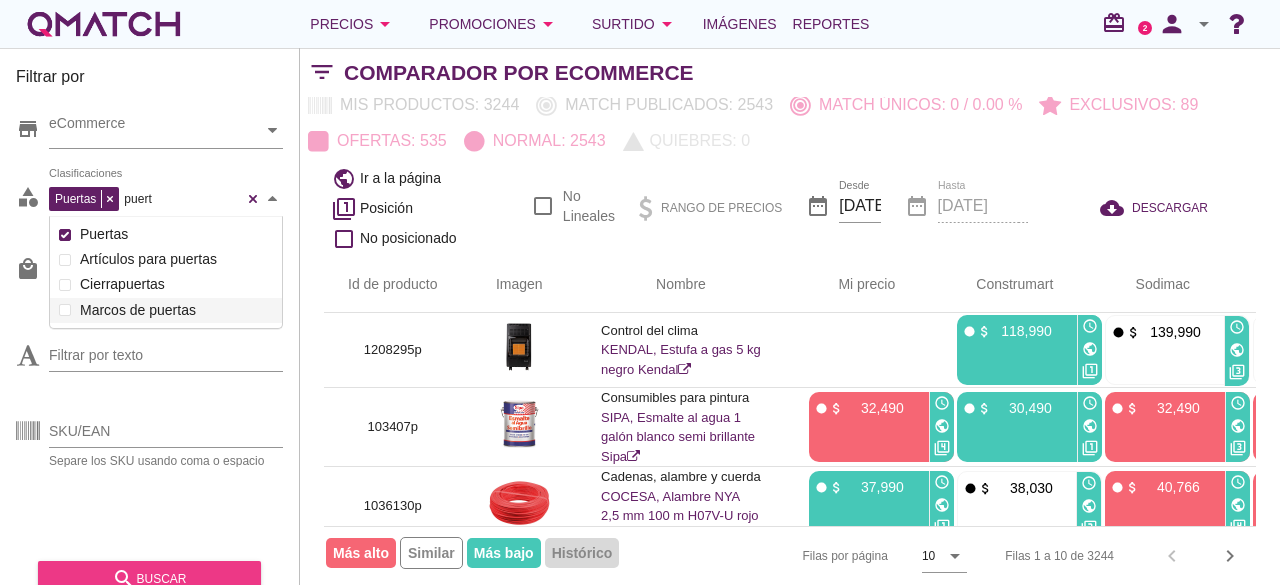 type on "puert" 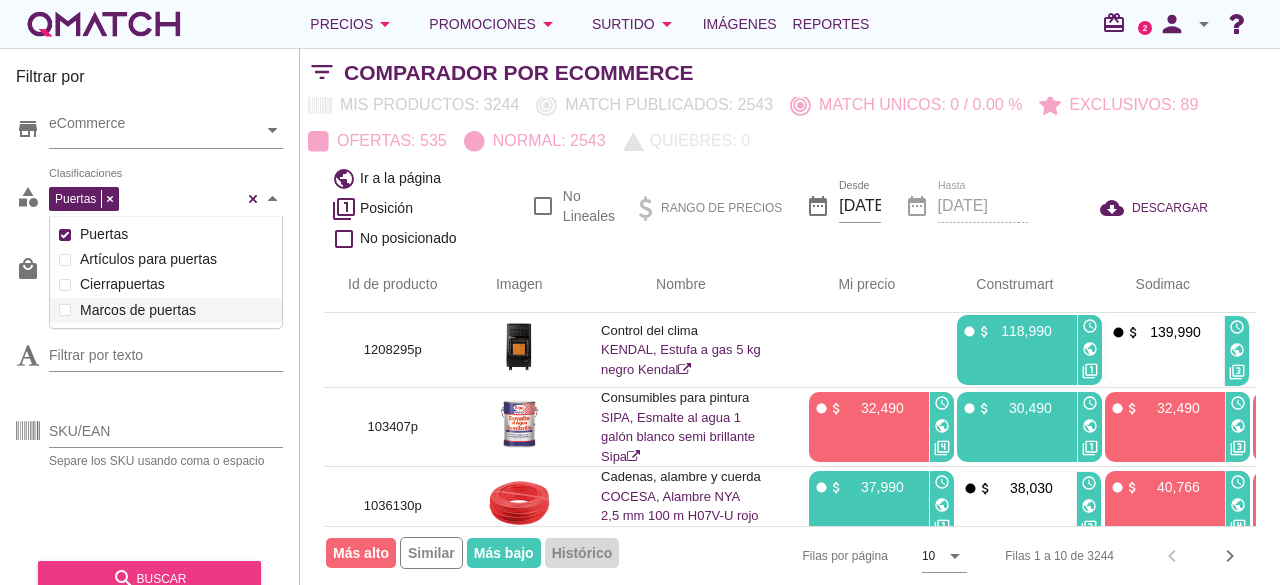 click on "search
buscar" at bounding box center [149, 579] 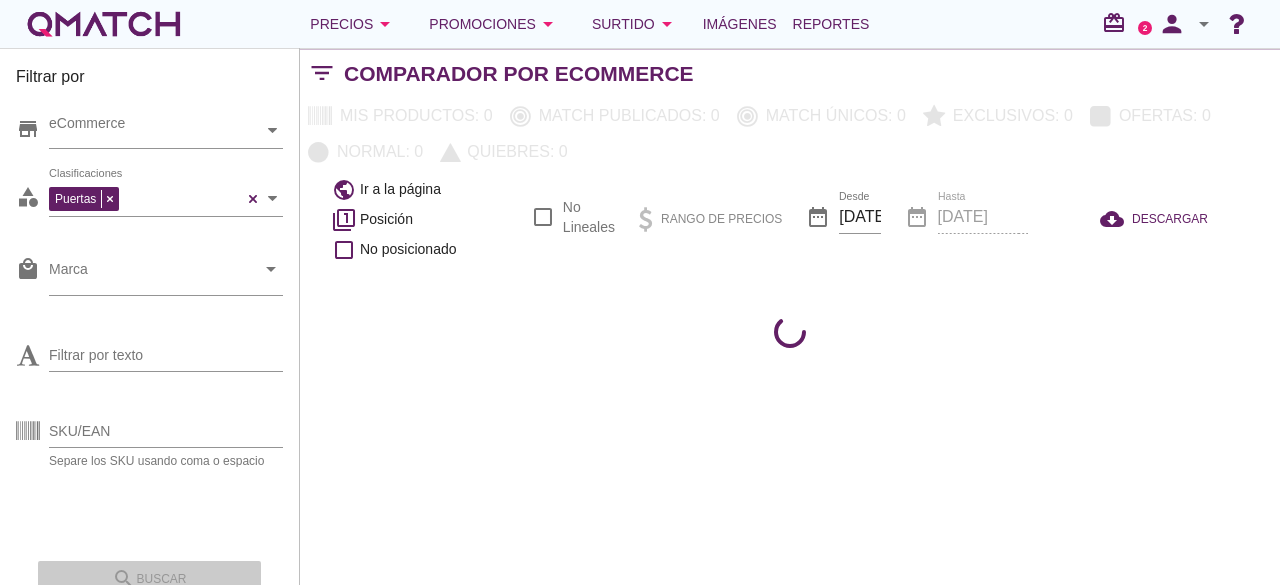 scroll, scrollTop: 0, scrollLeft: 0, axis: both 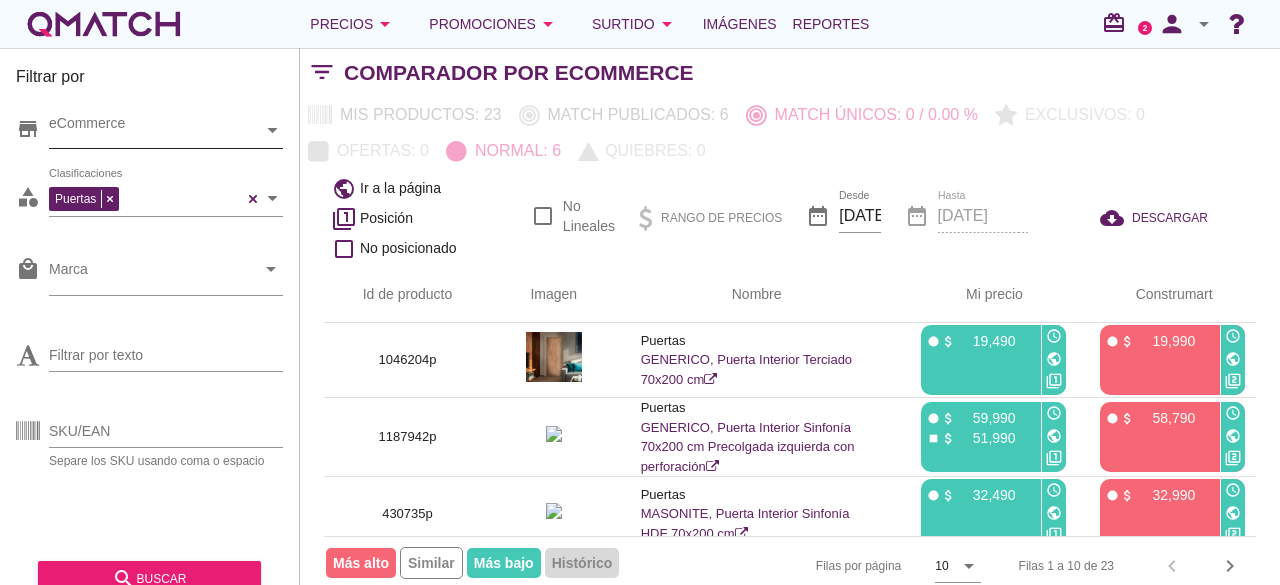 click on "eCommerce" at bounding box center [156, 130] 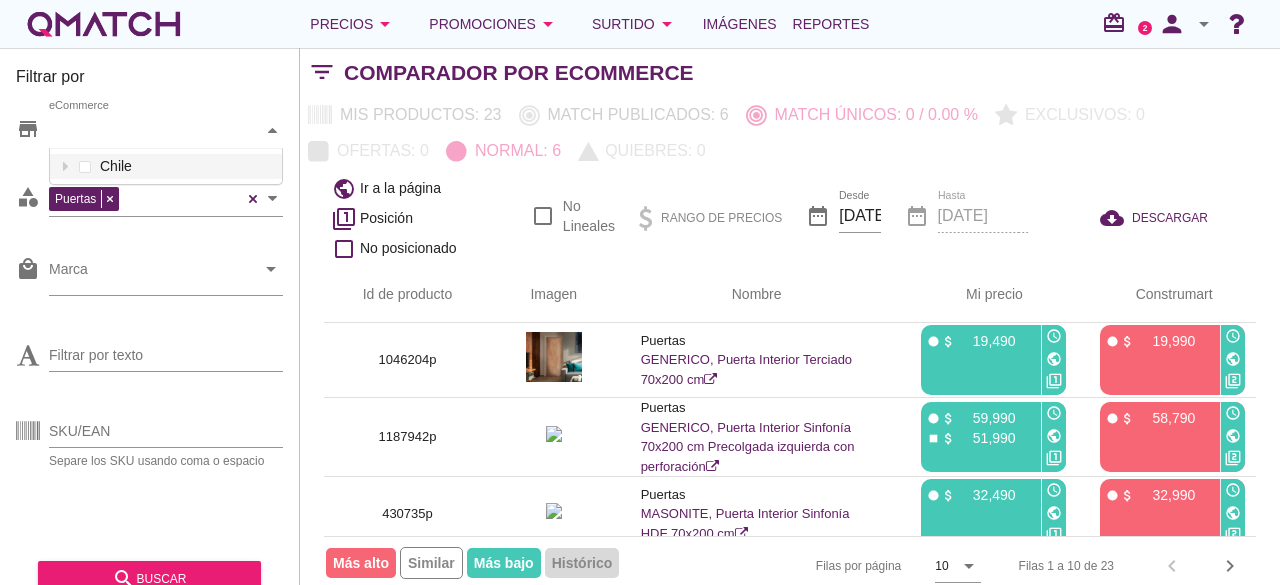 scroll, scrollTop: 38, scrollLeft: 234, axis: both 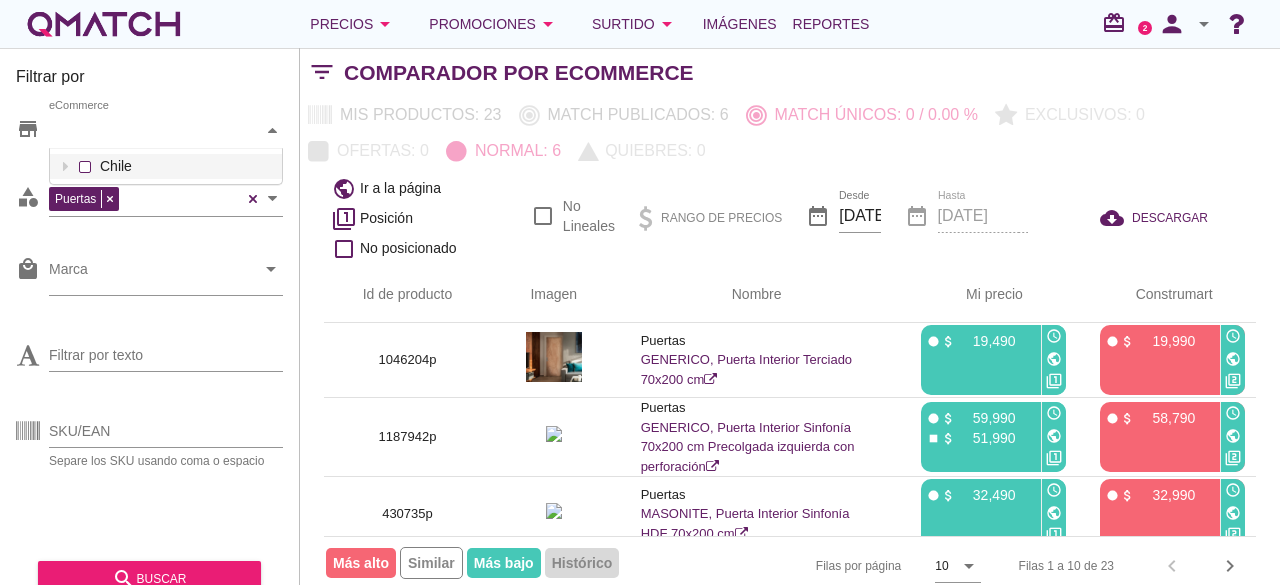 click on "eCommerce Chile" at bounding box center [166, 131] 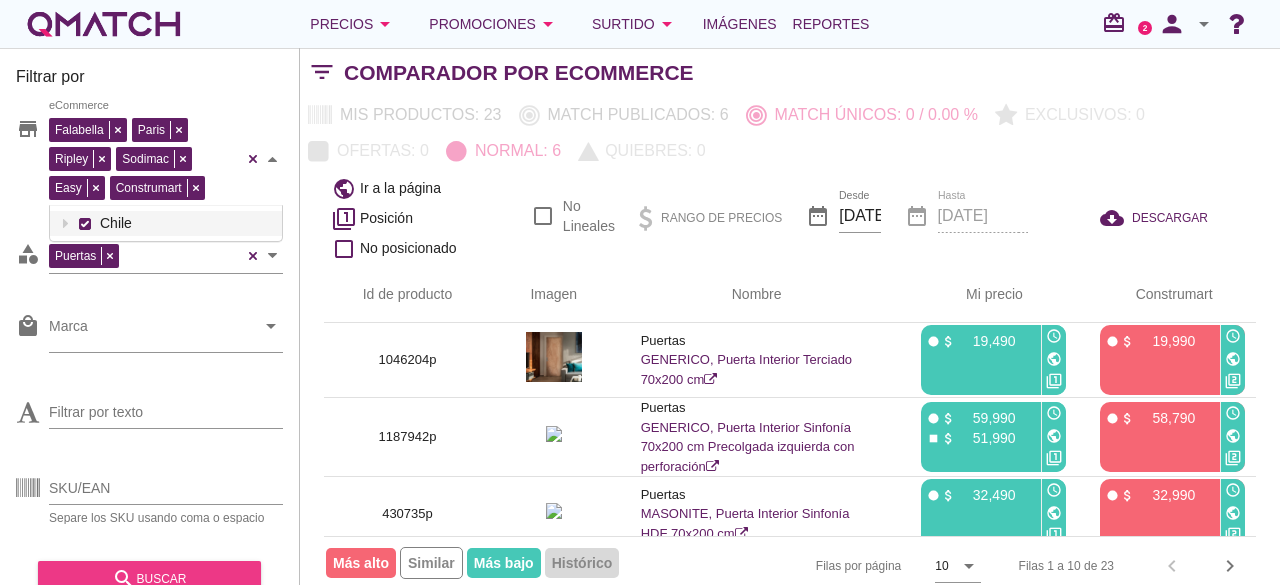 click on "search
buscar" at bounding box center (149, 579) 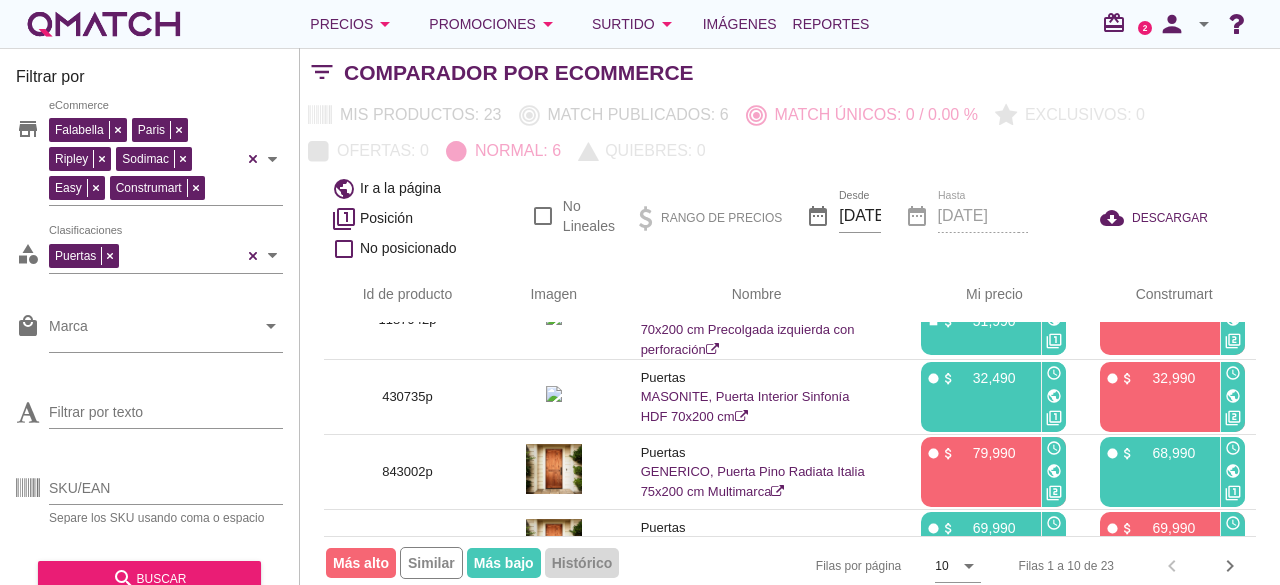 scroll, scrollTop: 0, scrollLeft: 0, axis: both 